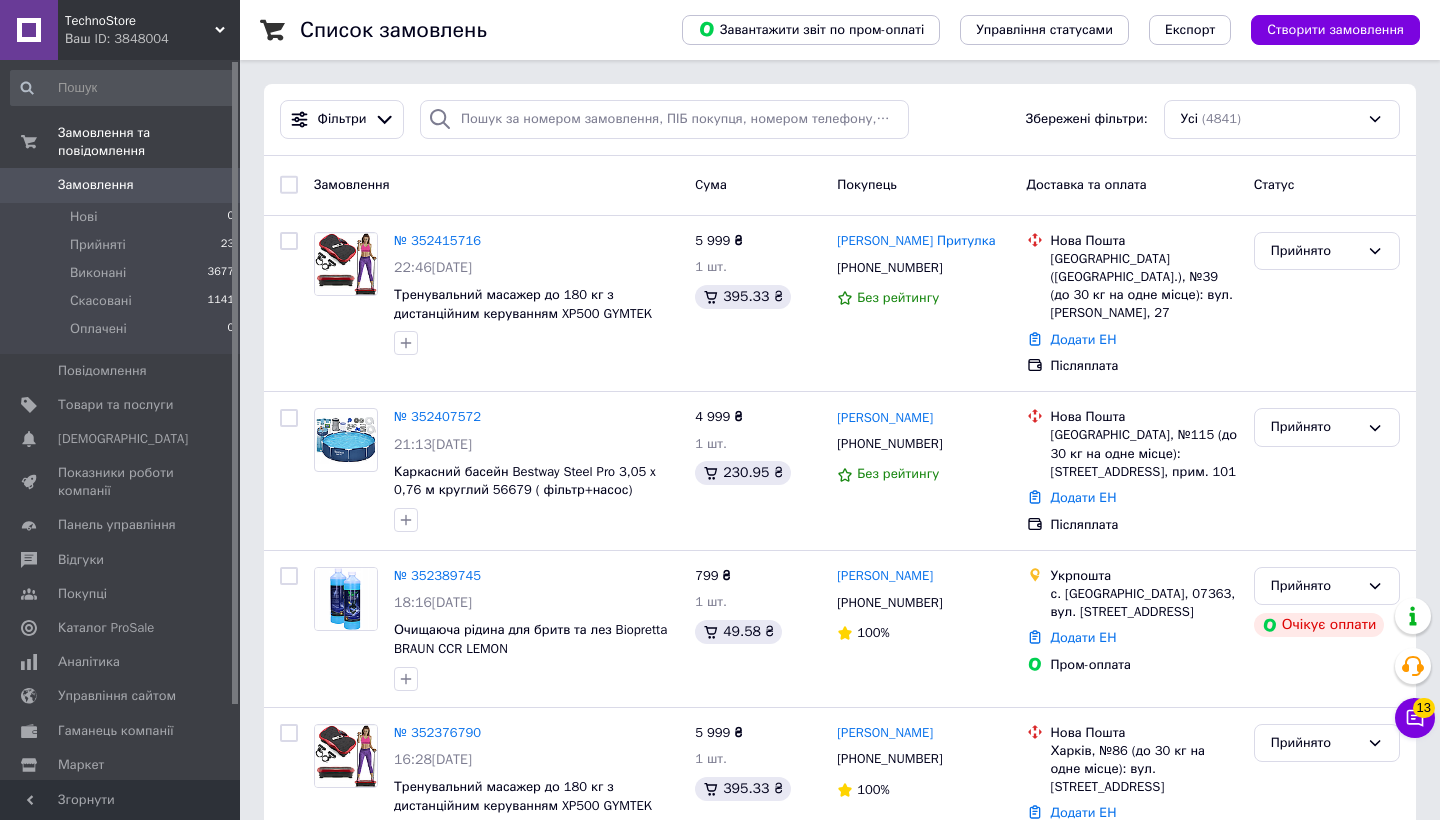 scroll, scrollTop: 0, scrollLeft: 0, axis: both 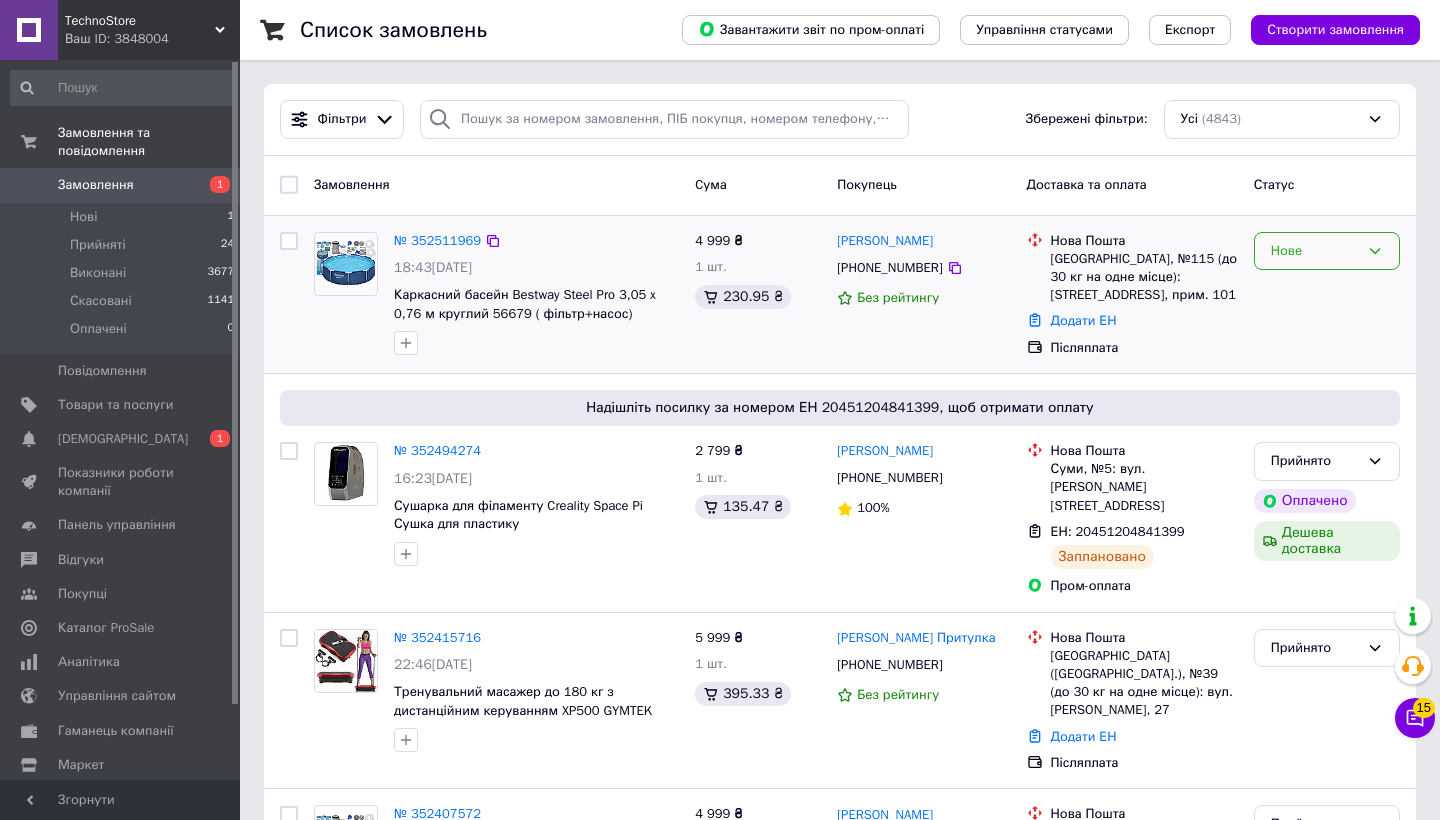click on "Нове" at bounding box center [1327, 251] 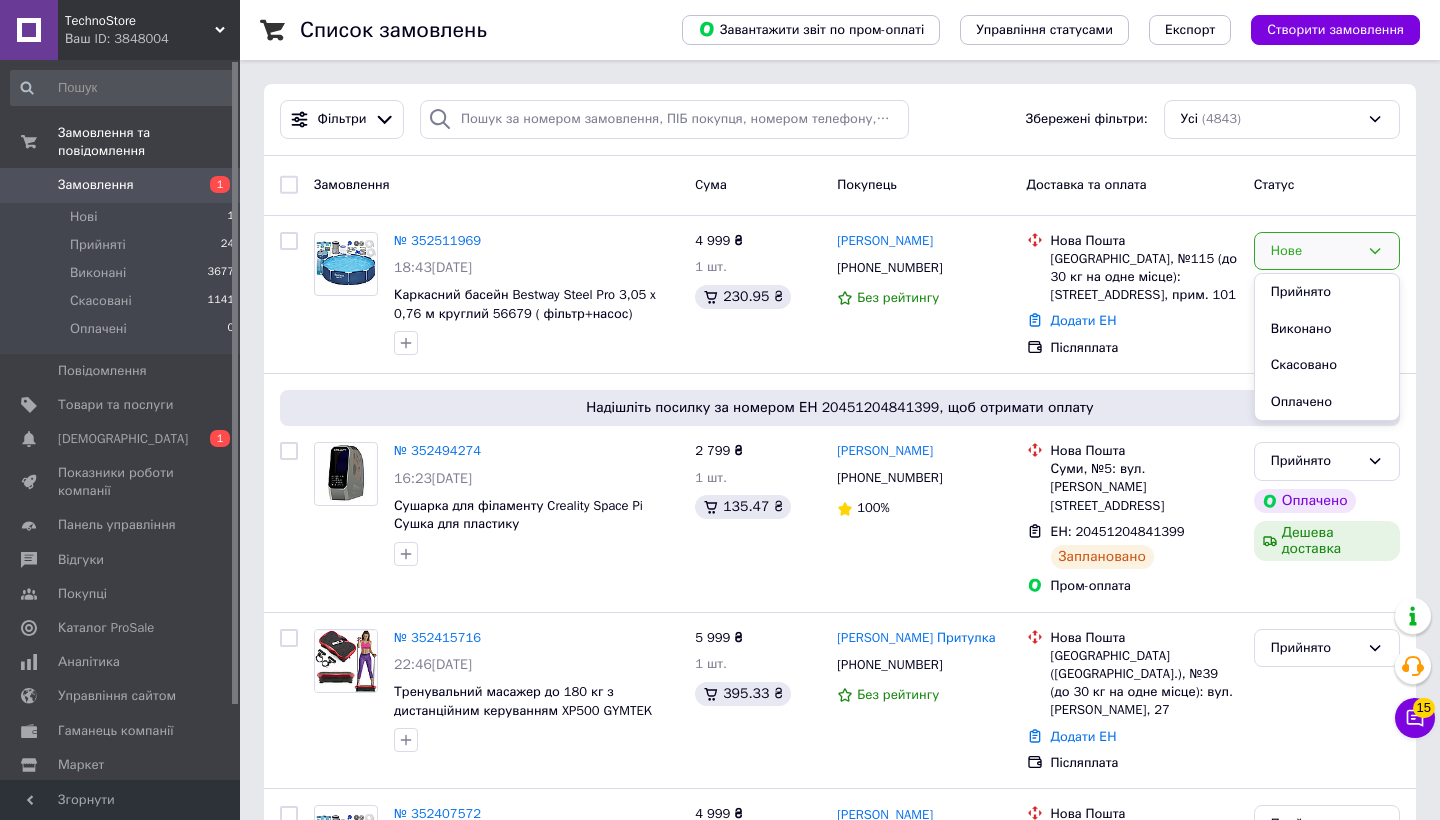 click on "Покупець" at bounding box center (923, 185) 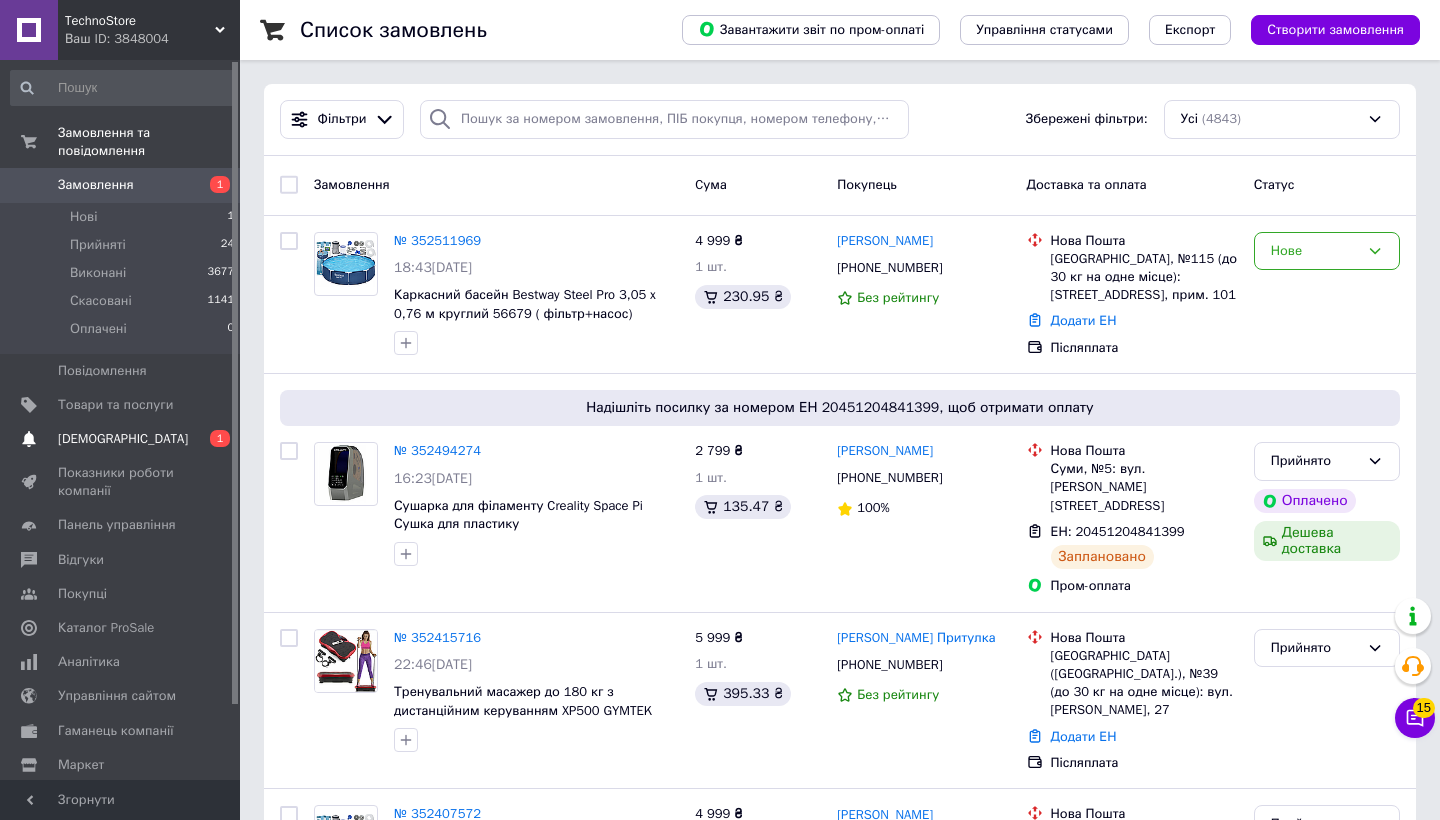 click on "[DEMOGRAPHIC_DATA]" at bounding box center (121, 439) 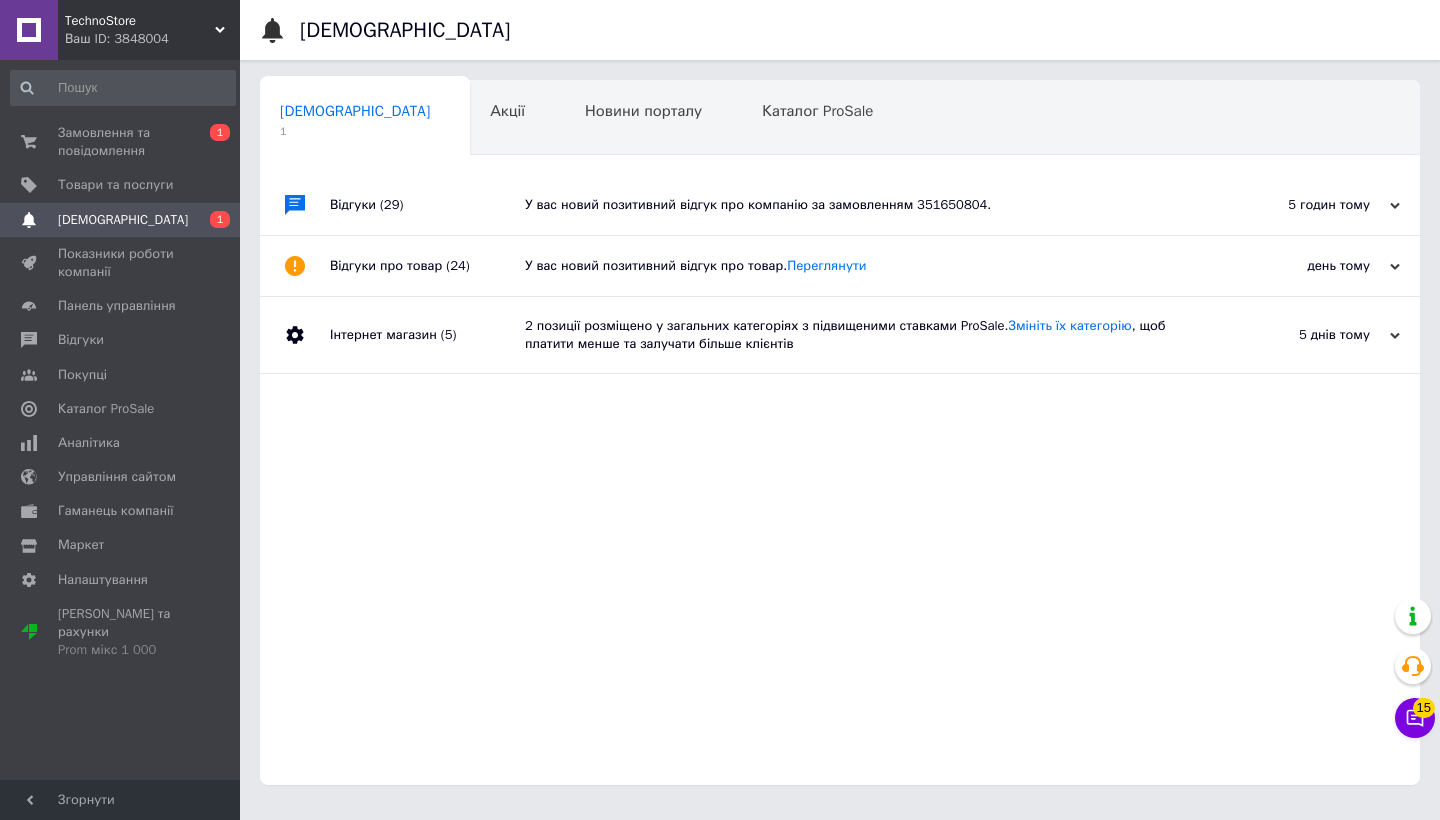 click on "У вас новий позитивний відгук про компанію за замовленням 351650804." at bounding box center [862, 205] 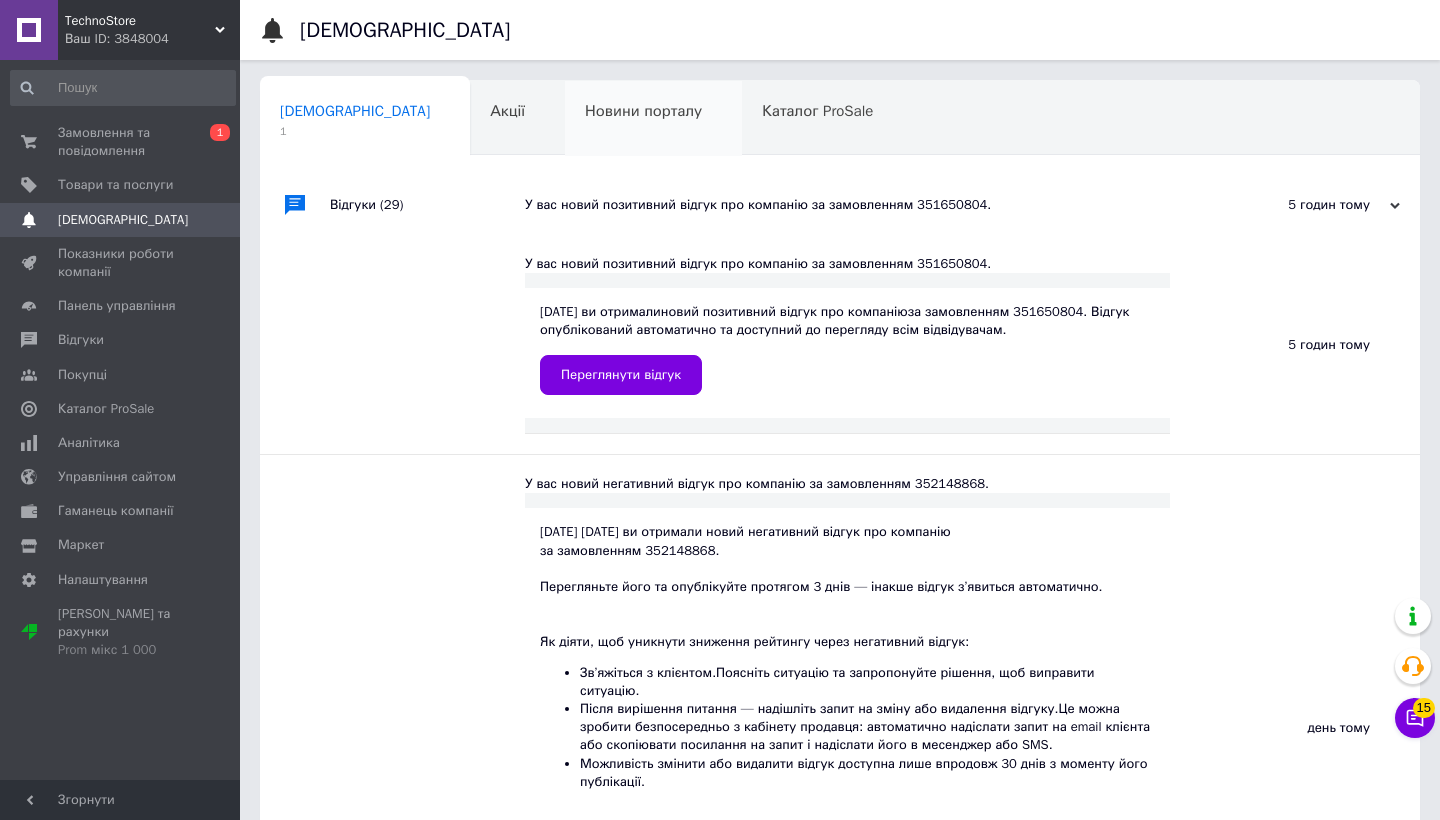 click on "Новини порталу 0" at bounding box center (653, 119) 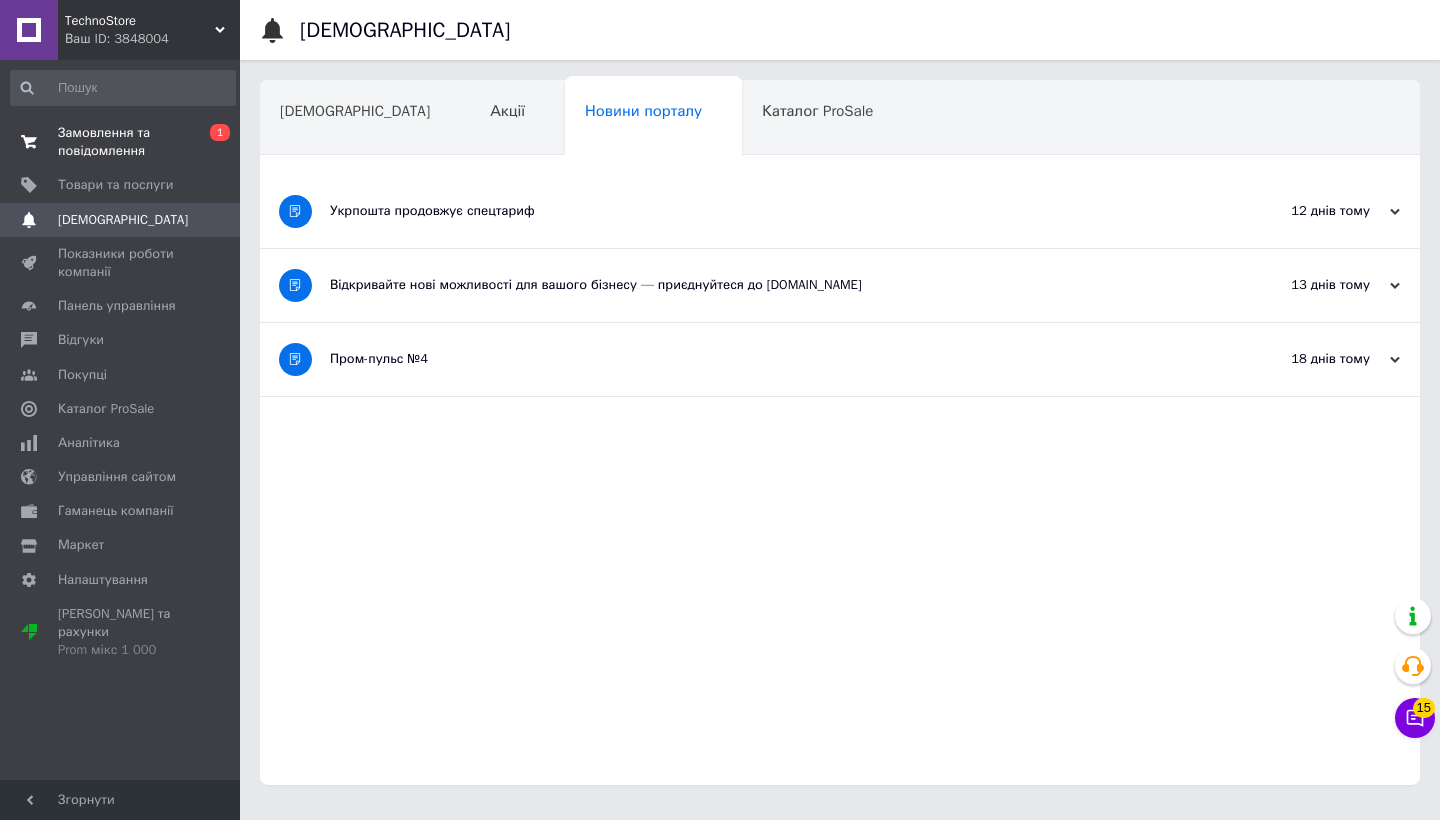 click on "Замовлення та повідомлення" at bounding box center (121, 142) 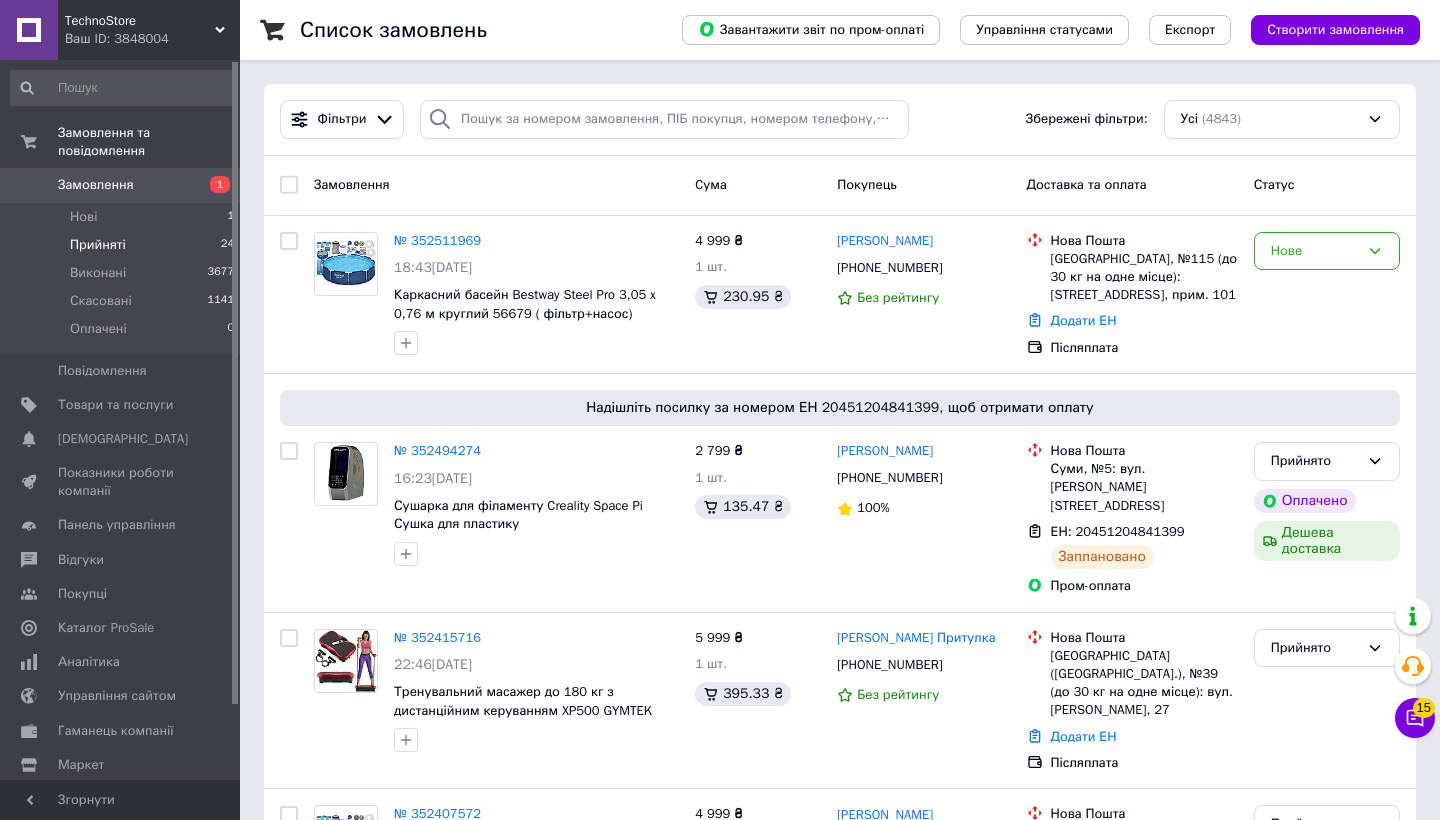 click on "Прийняті 24" at bounding box center (123, 245) 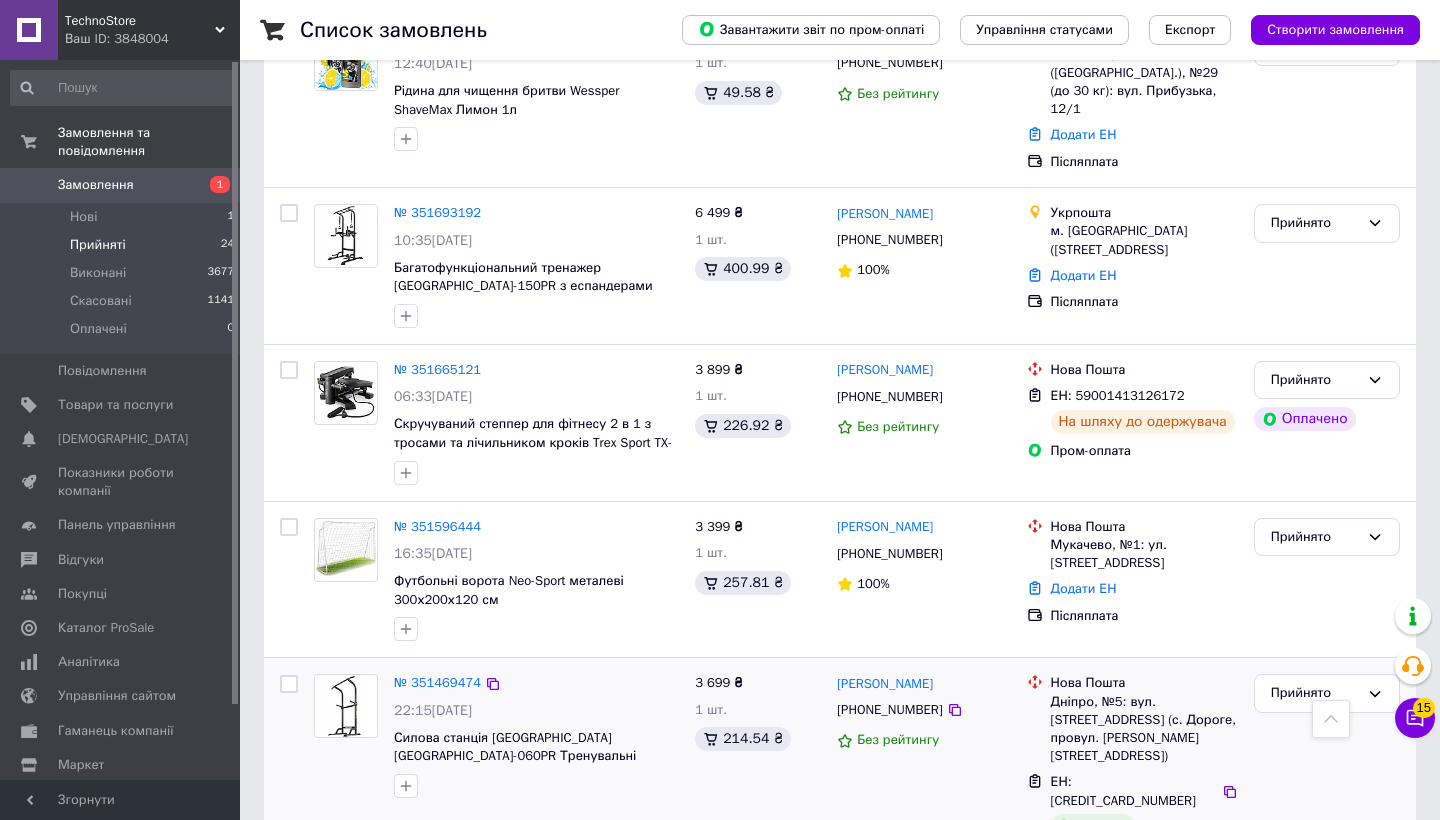 scroll, scrollTop: 3971, scrollLeft: 0, axis: vertical 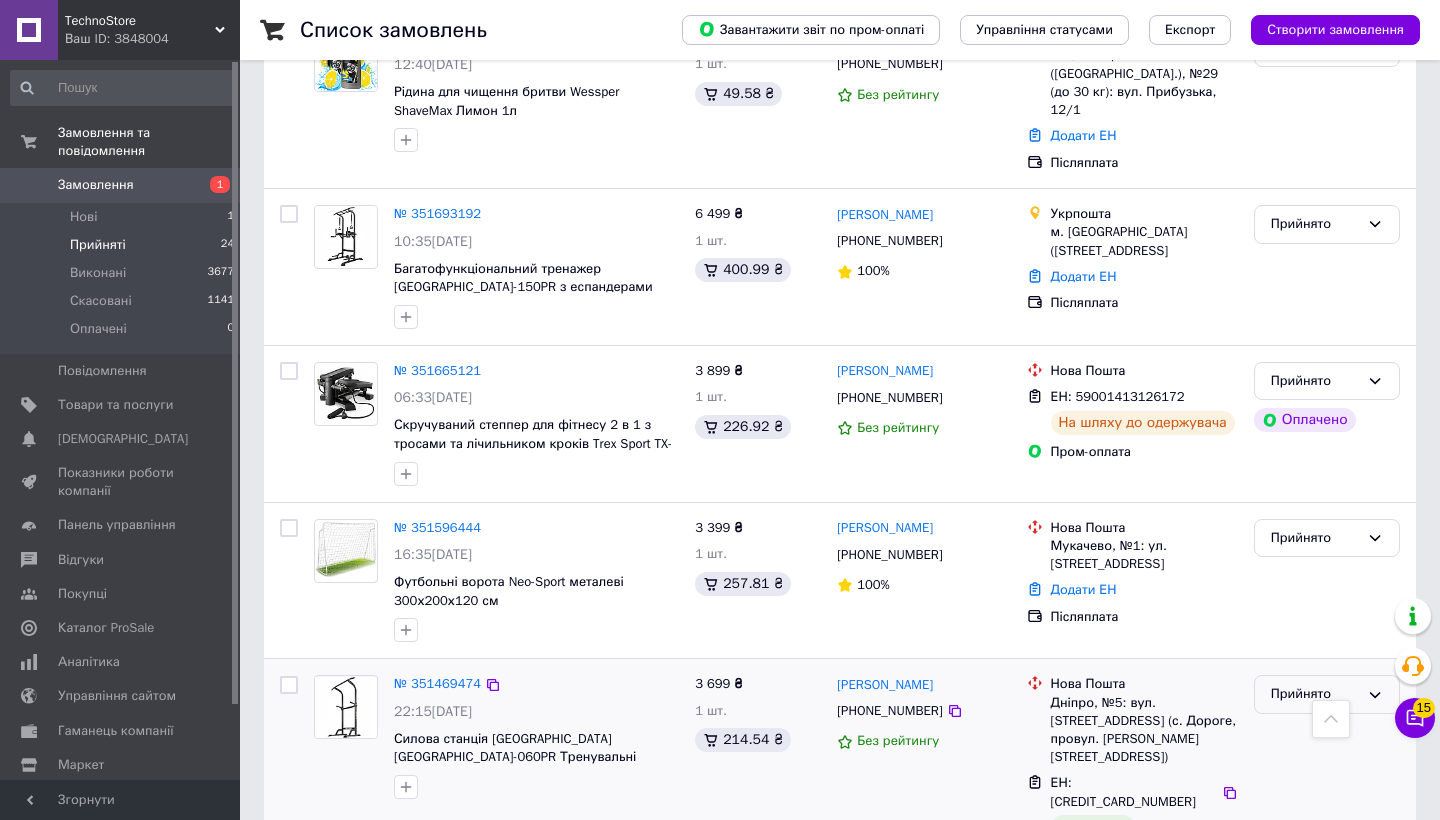 click on "Прийнято" at bounding box center (1315, 694) 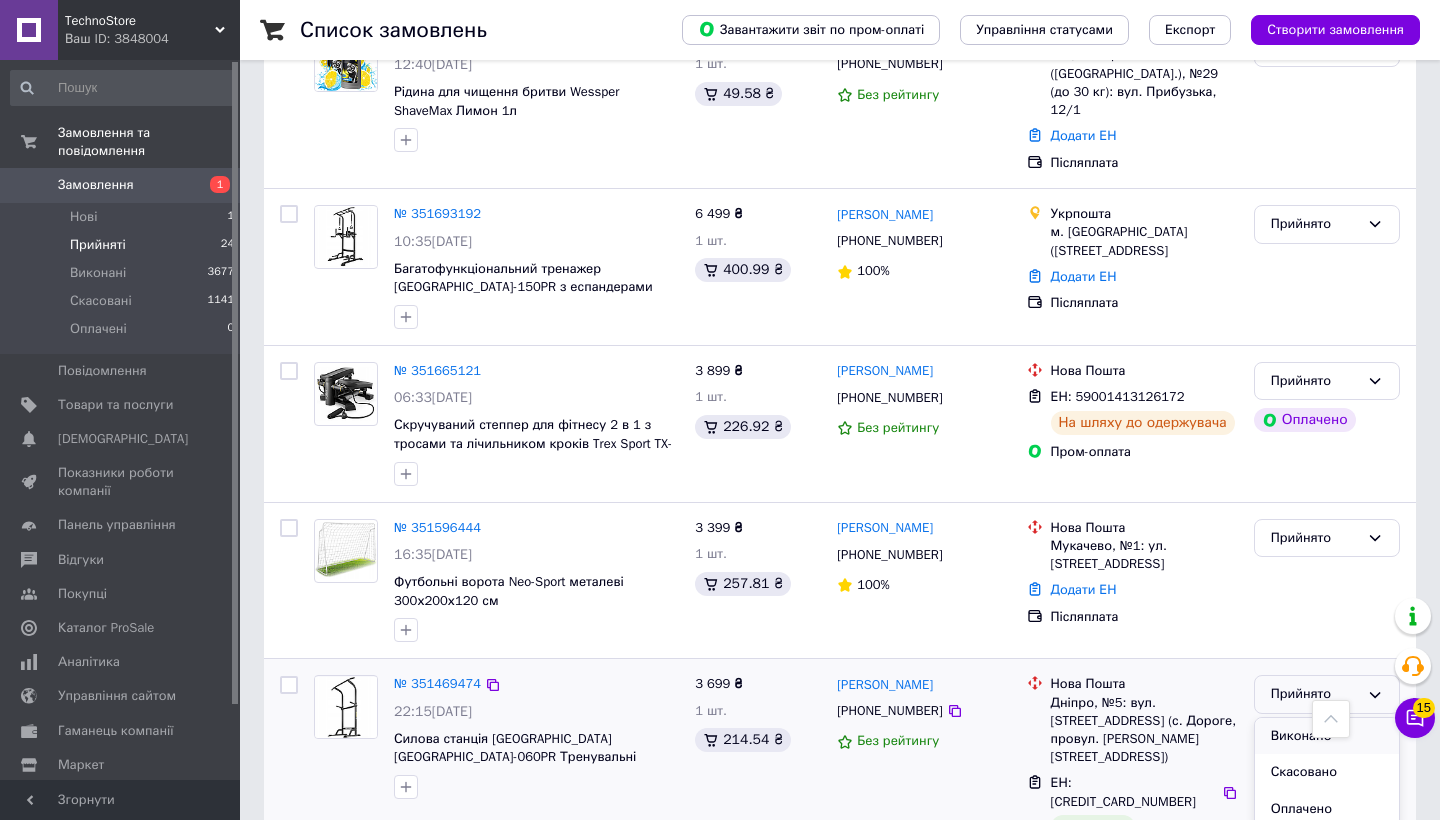 click on "Виконано" at bounding box center (1327, 736) 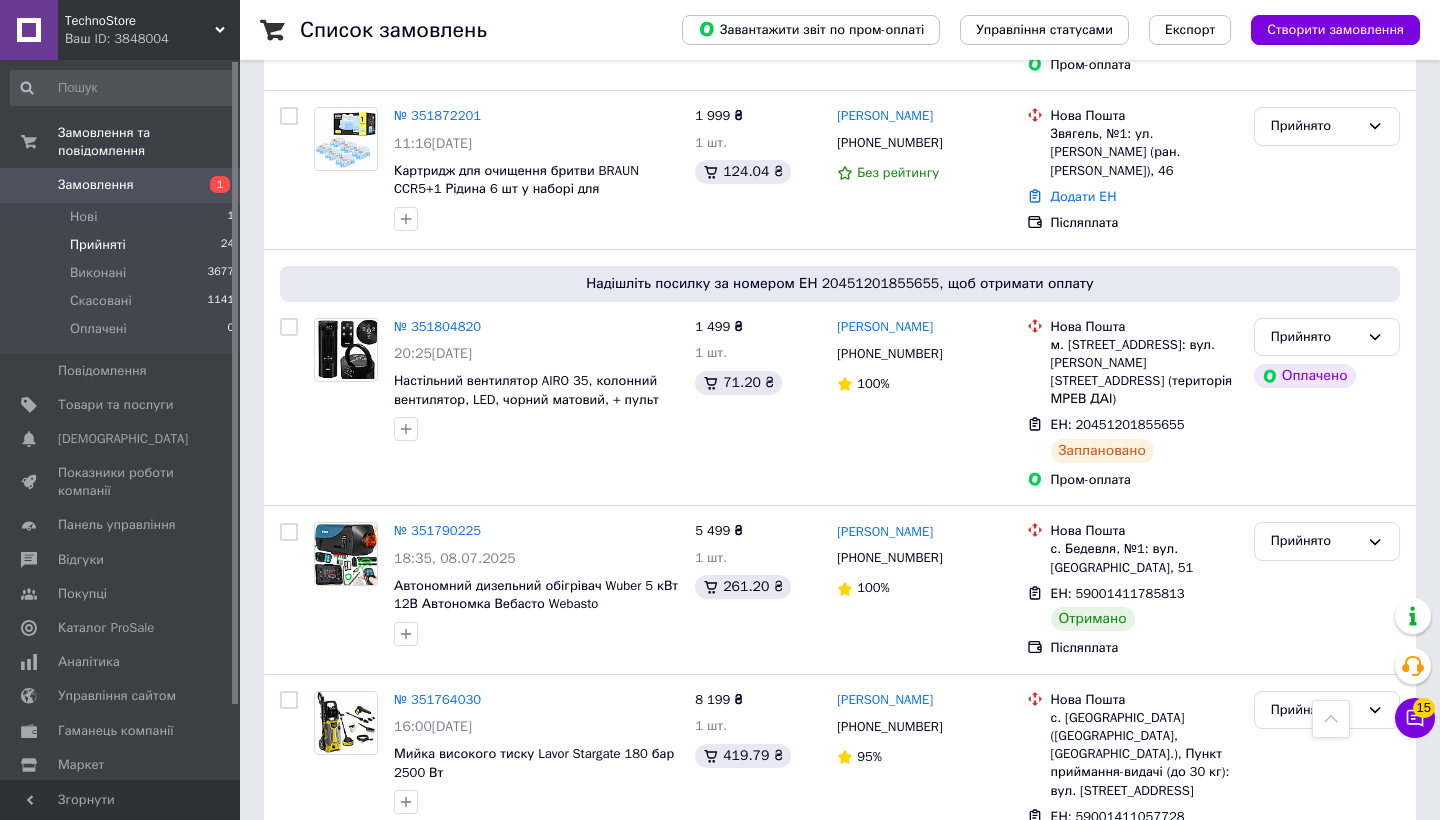 scroll, scrollTop: 3084, scrollLeft: 0, axis: vertical 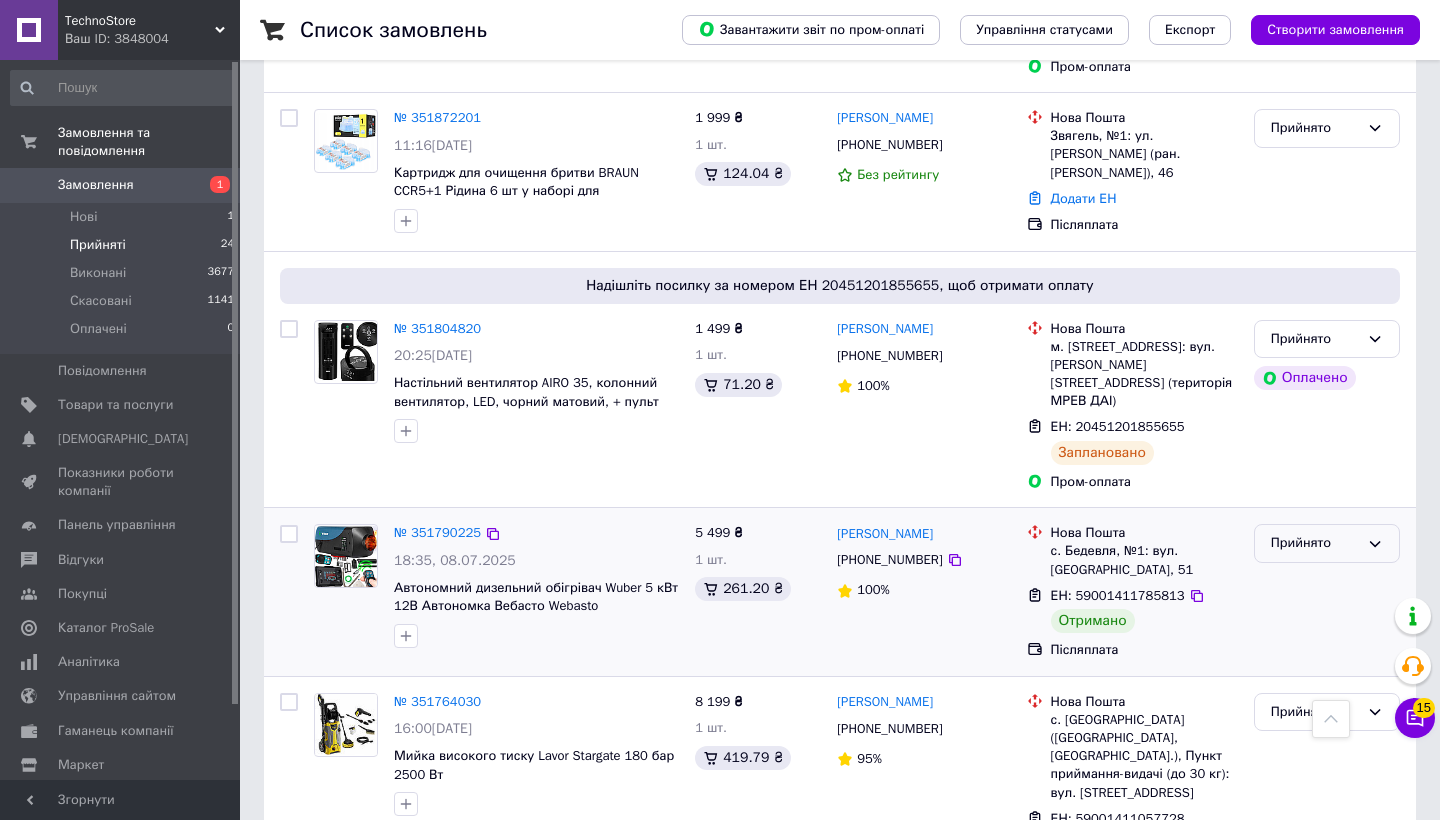 click on "Прийнято" at bounding box center [1327, 543] 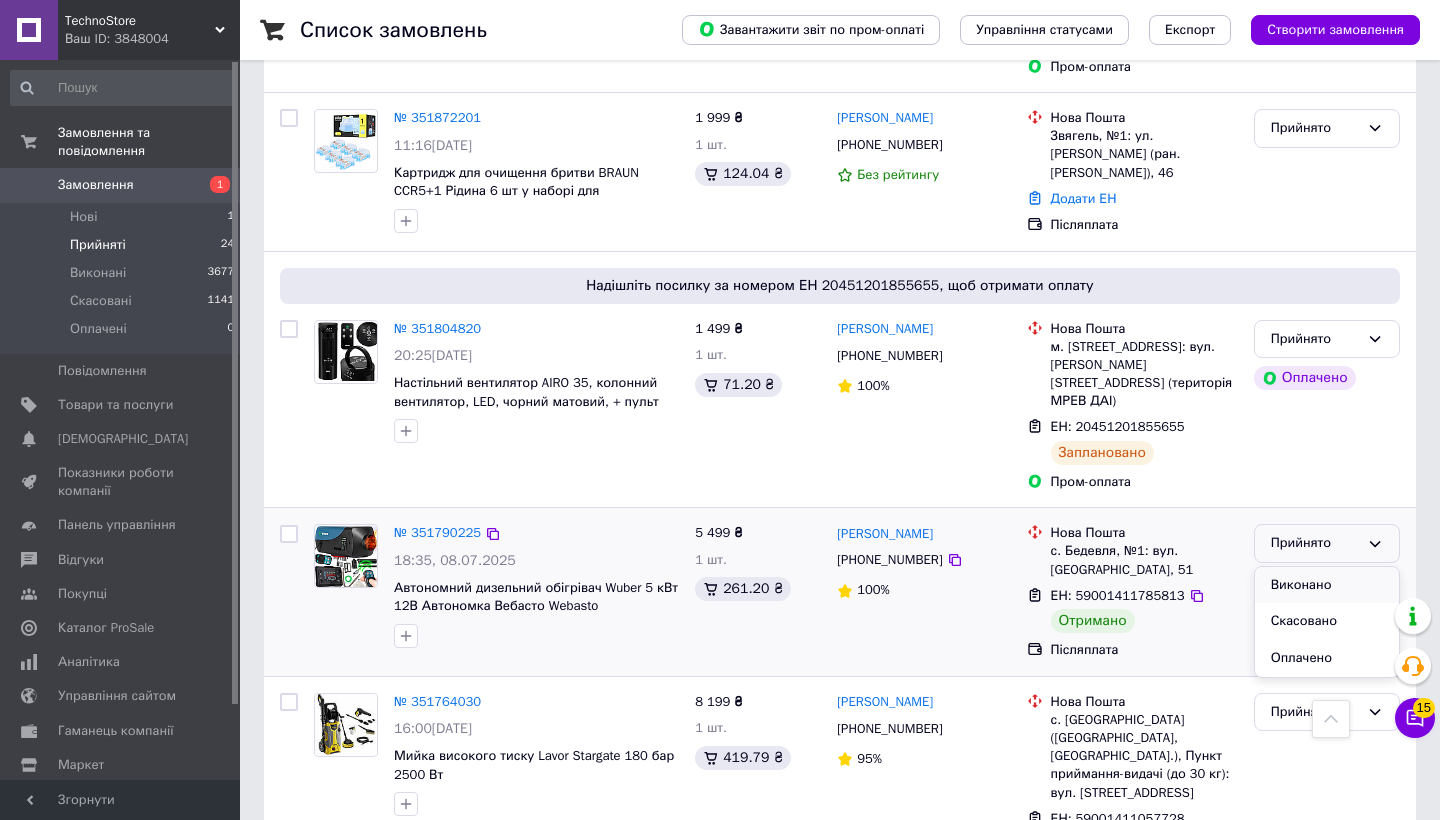 click on "Виконано" at bounding box center (1327, 585) 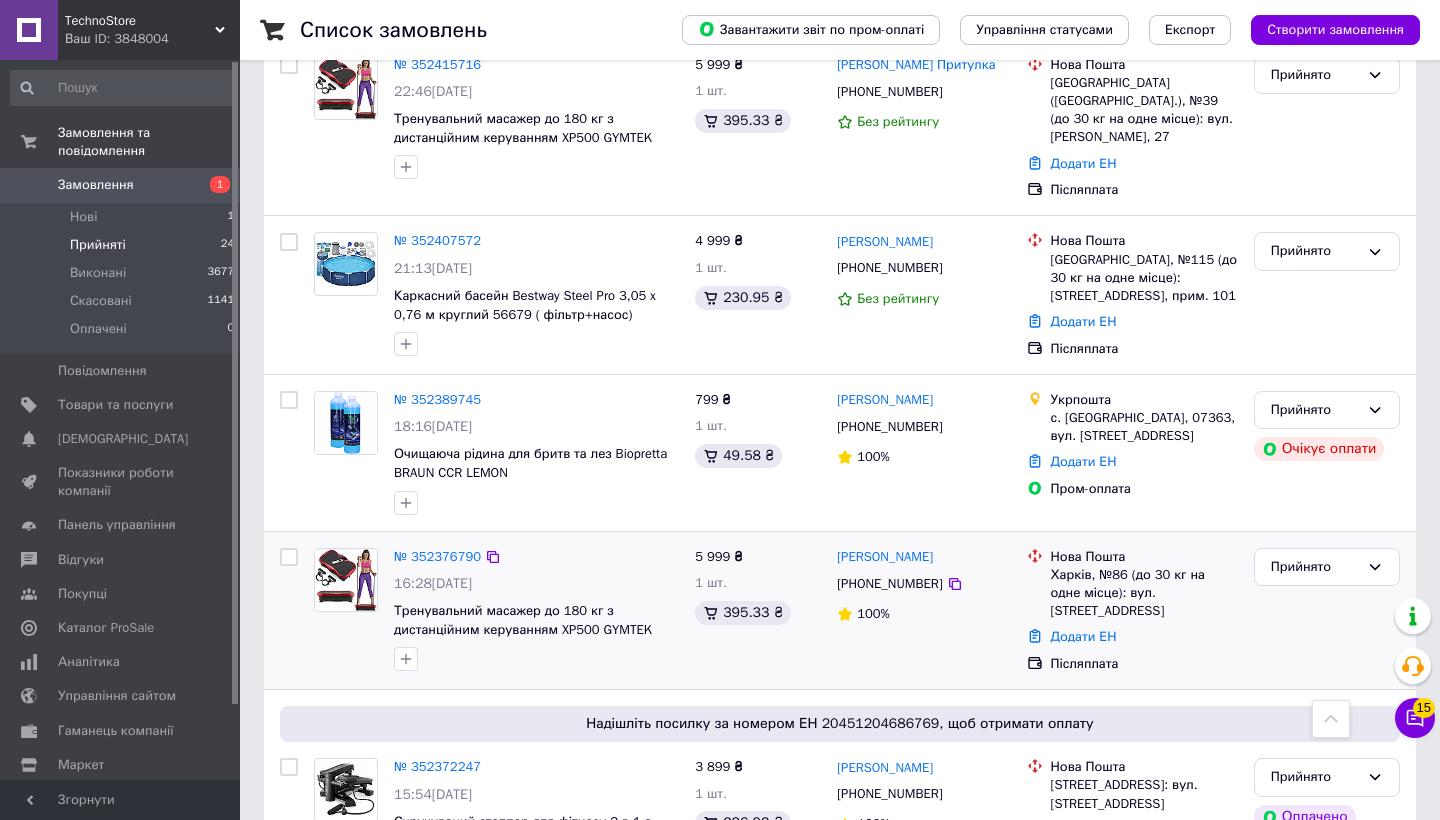 scroll, scrollTop: 480, scrollLeft: 0, axis: vertical 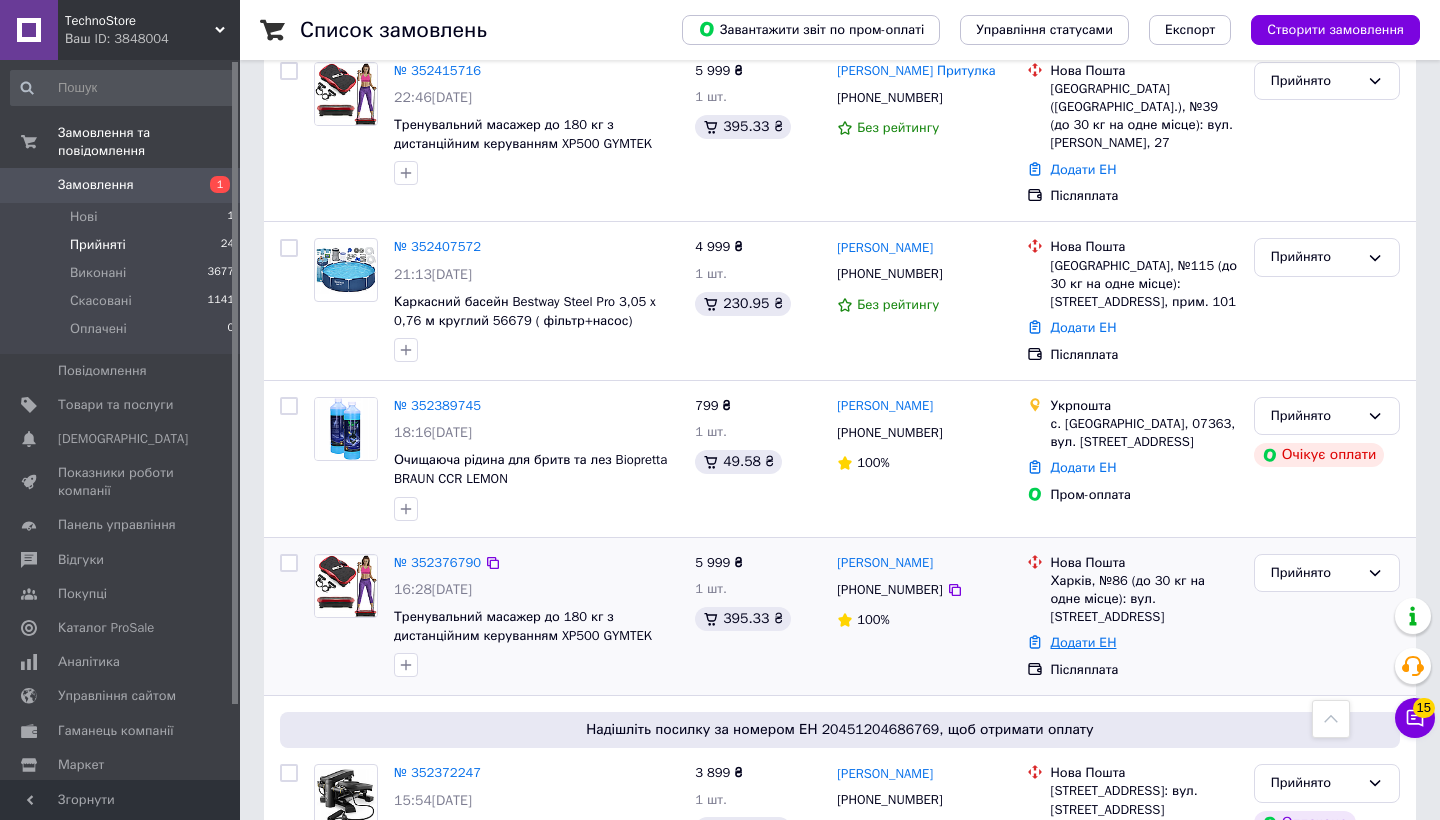 click on "Додати ЕН" at bounding box center [1084, 642] 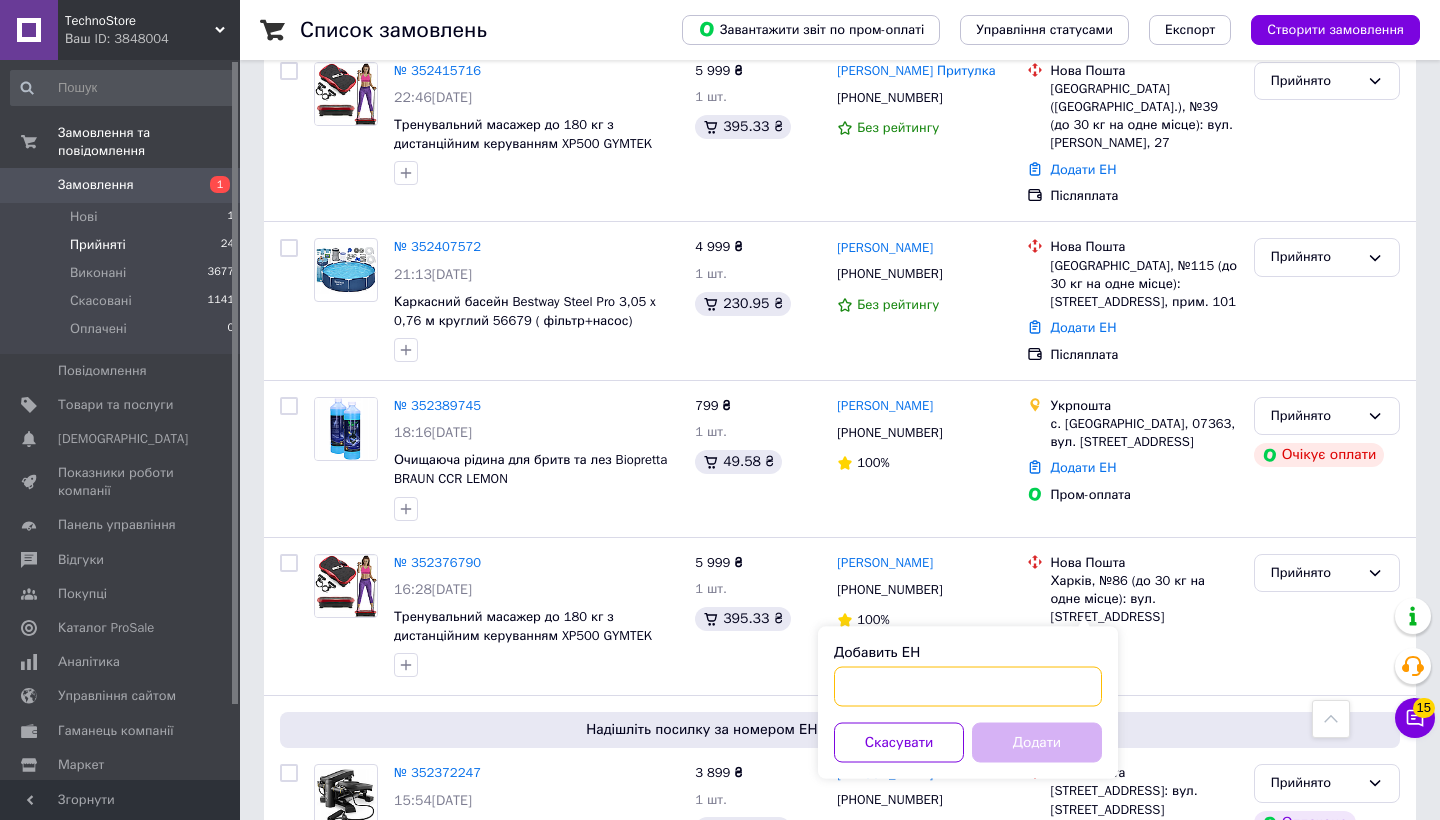 click on "Добавить ЕН" at bounding box center (968, 687) 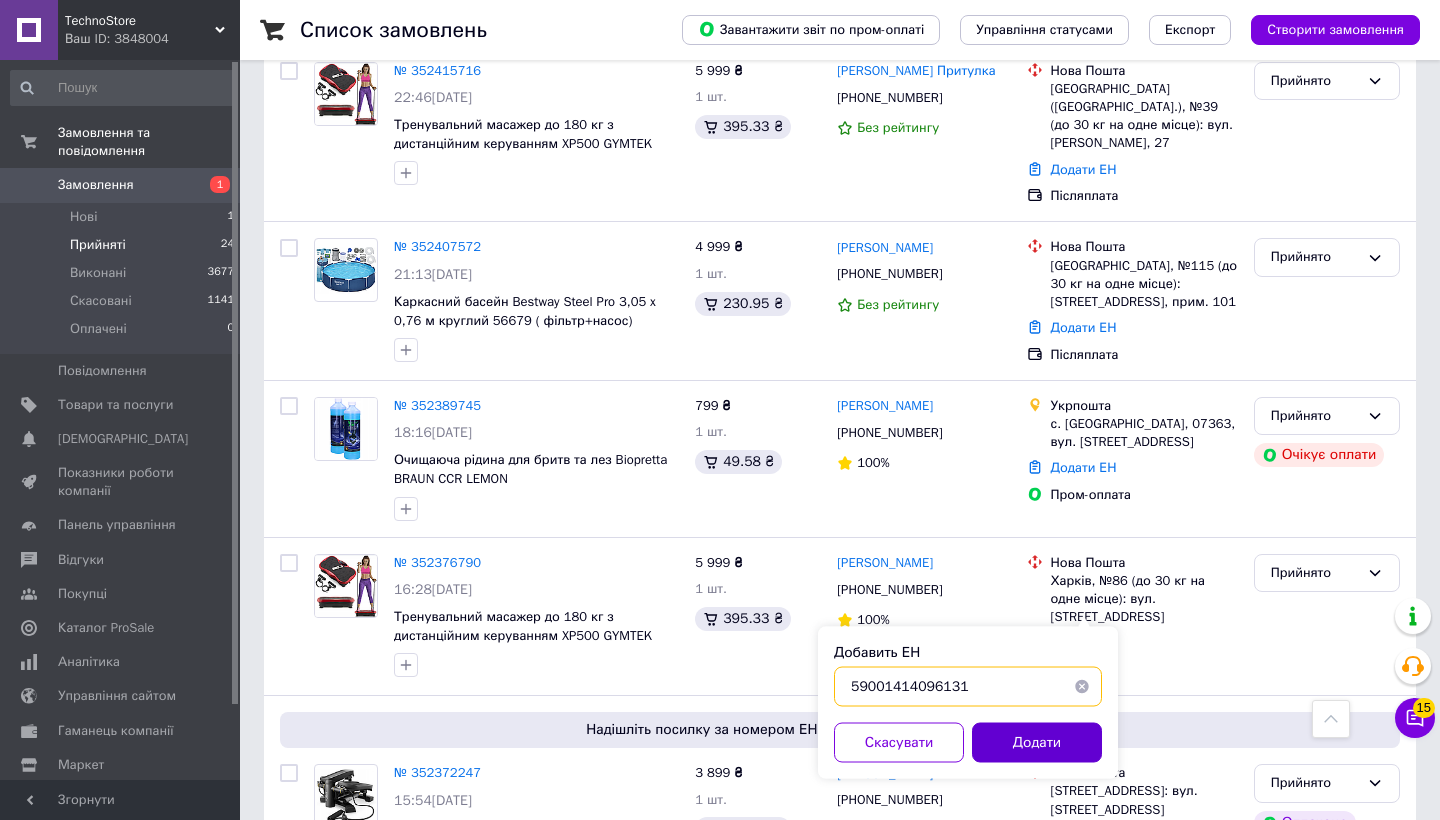 type on "59001414096131" 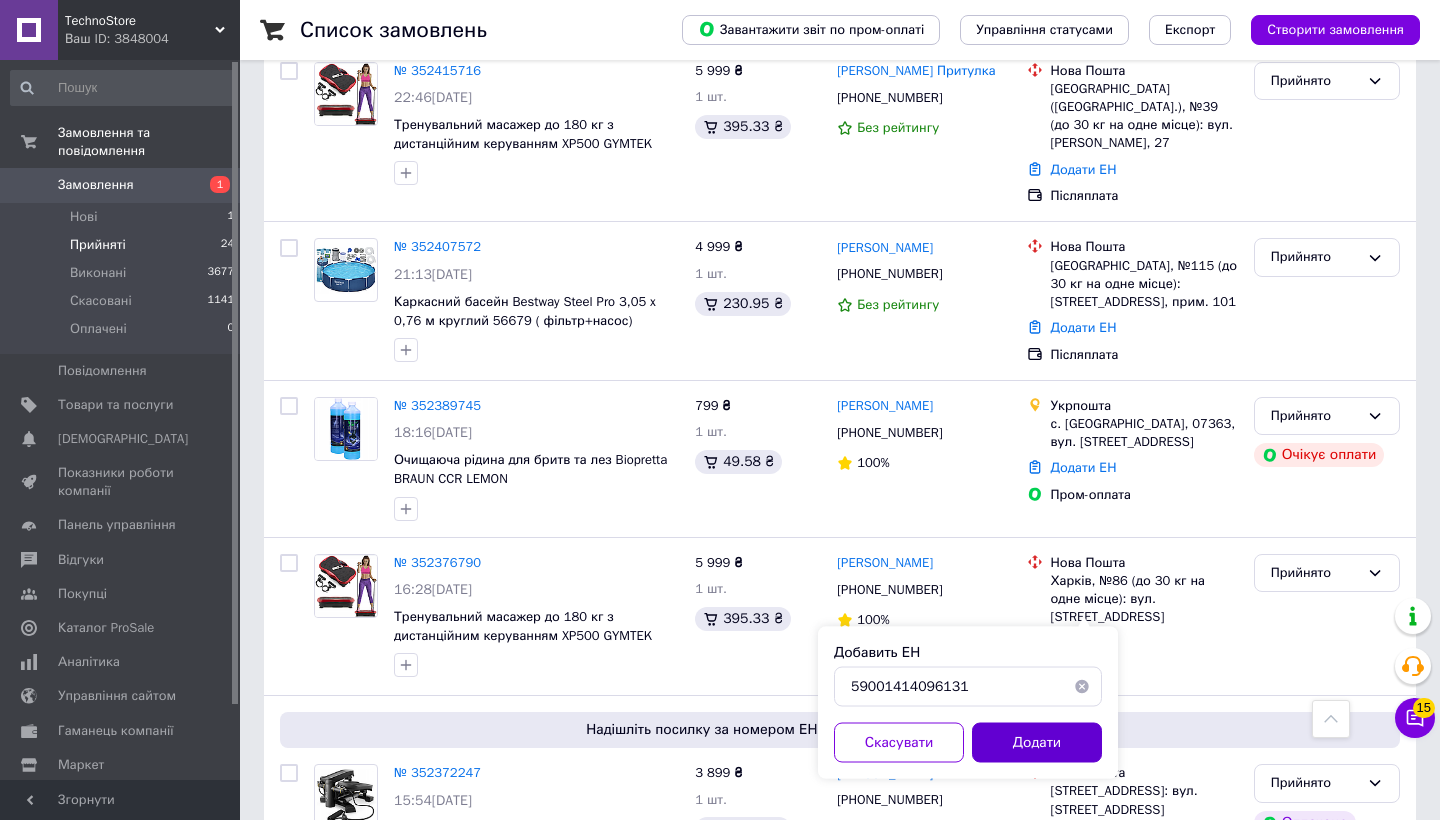click on "Додати" at bounding box center (1037, 743) 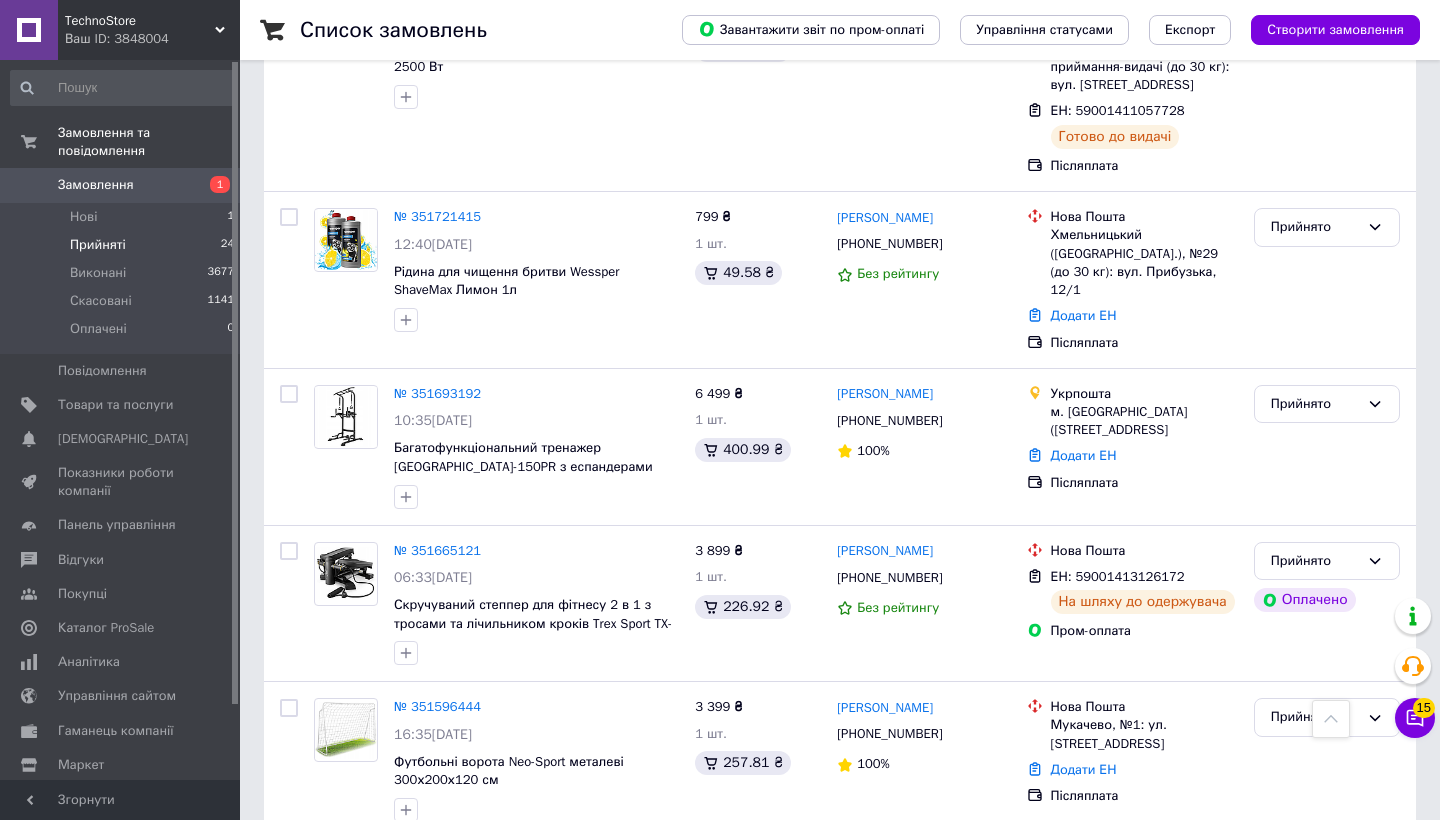 scroll, scrollTop: 3682, scrollLeft: 0, axis: vertical 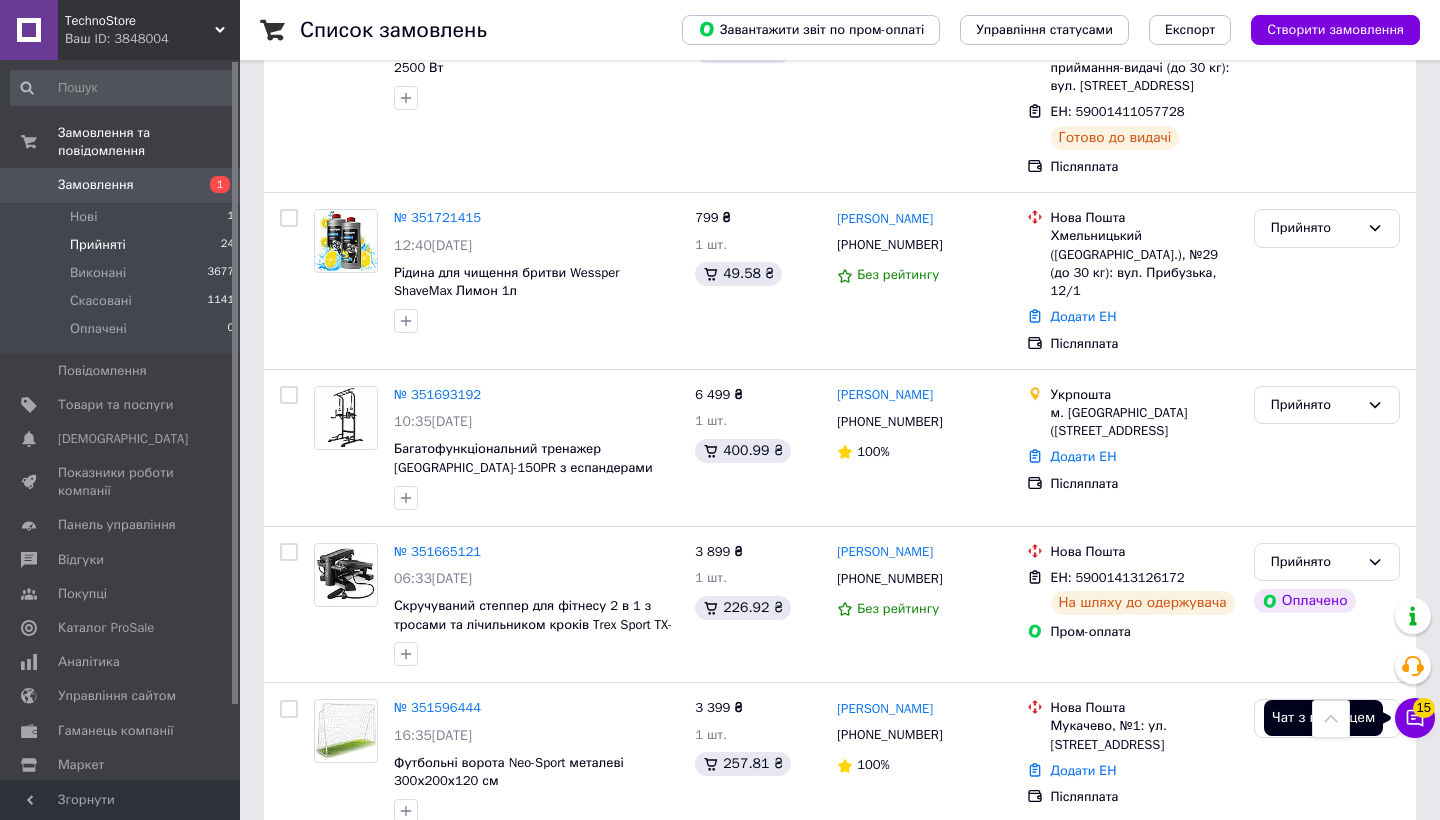 click 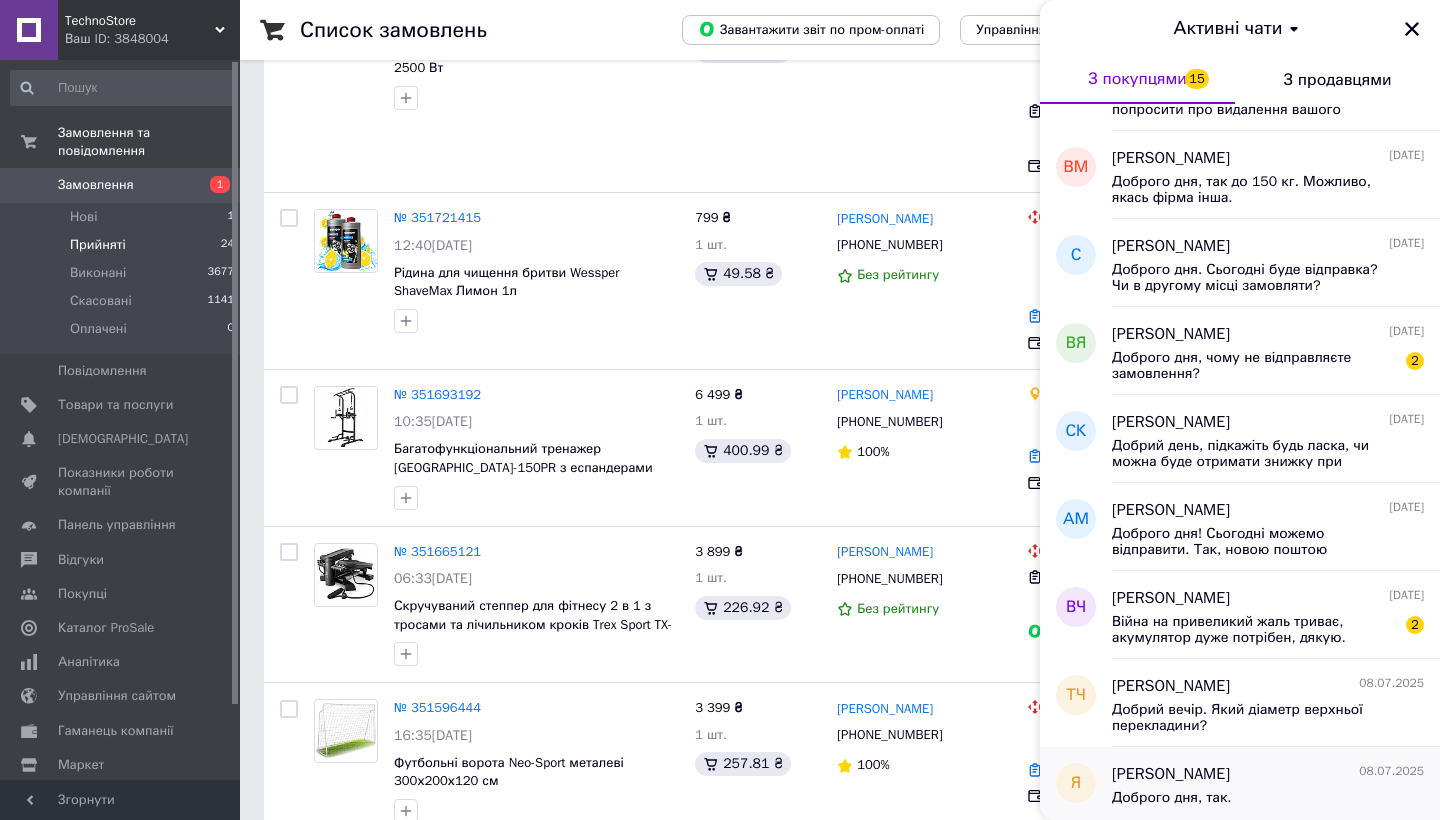 scroll, scrollTop: 202, scrollLeft: 0, axis: vertical 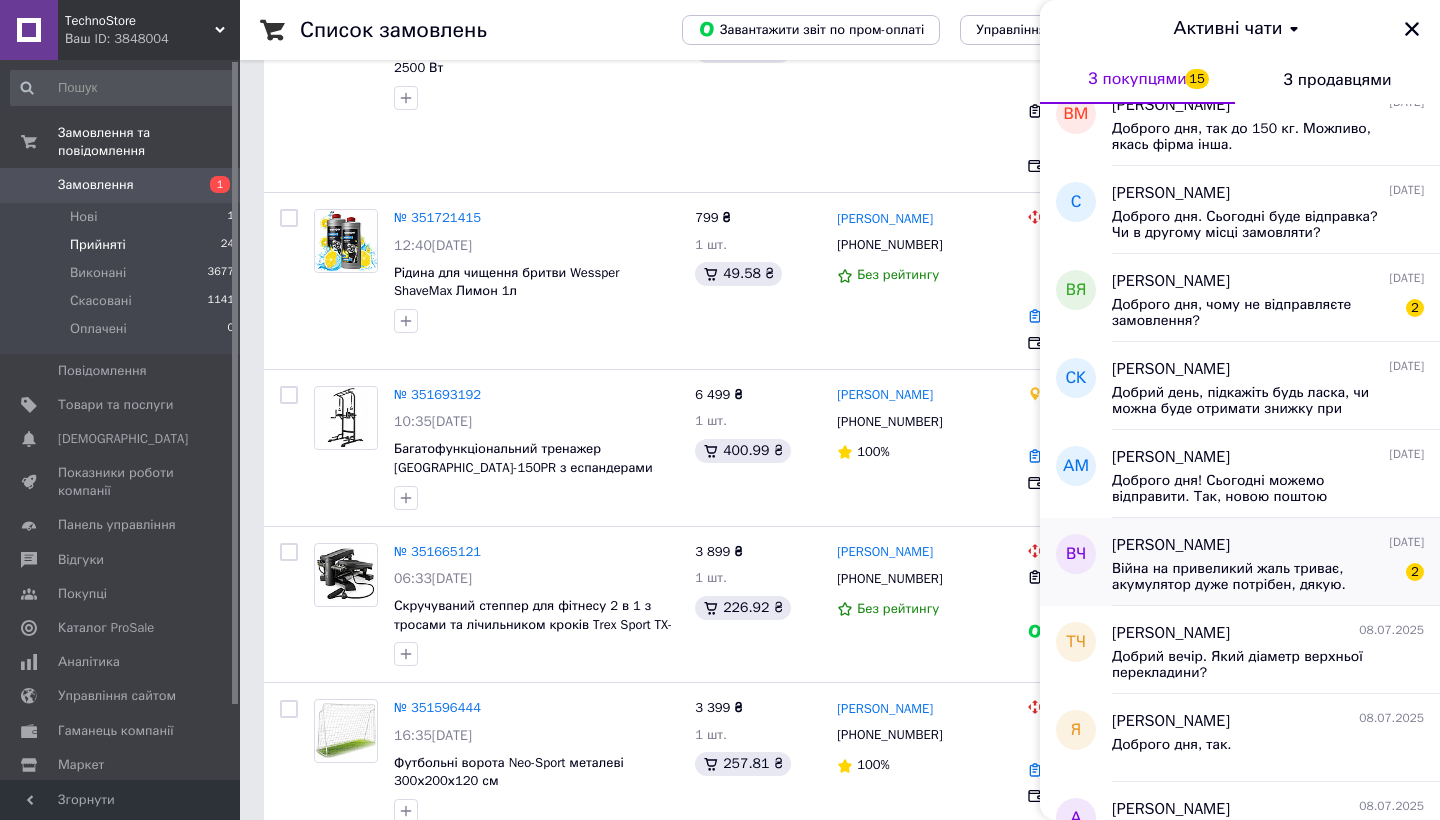 click on "Війна на привеликий жаль триває, акумулятор дуже потрібен, дякую." at bounding box center [1254, 577] 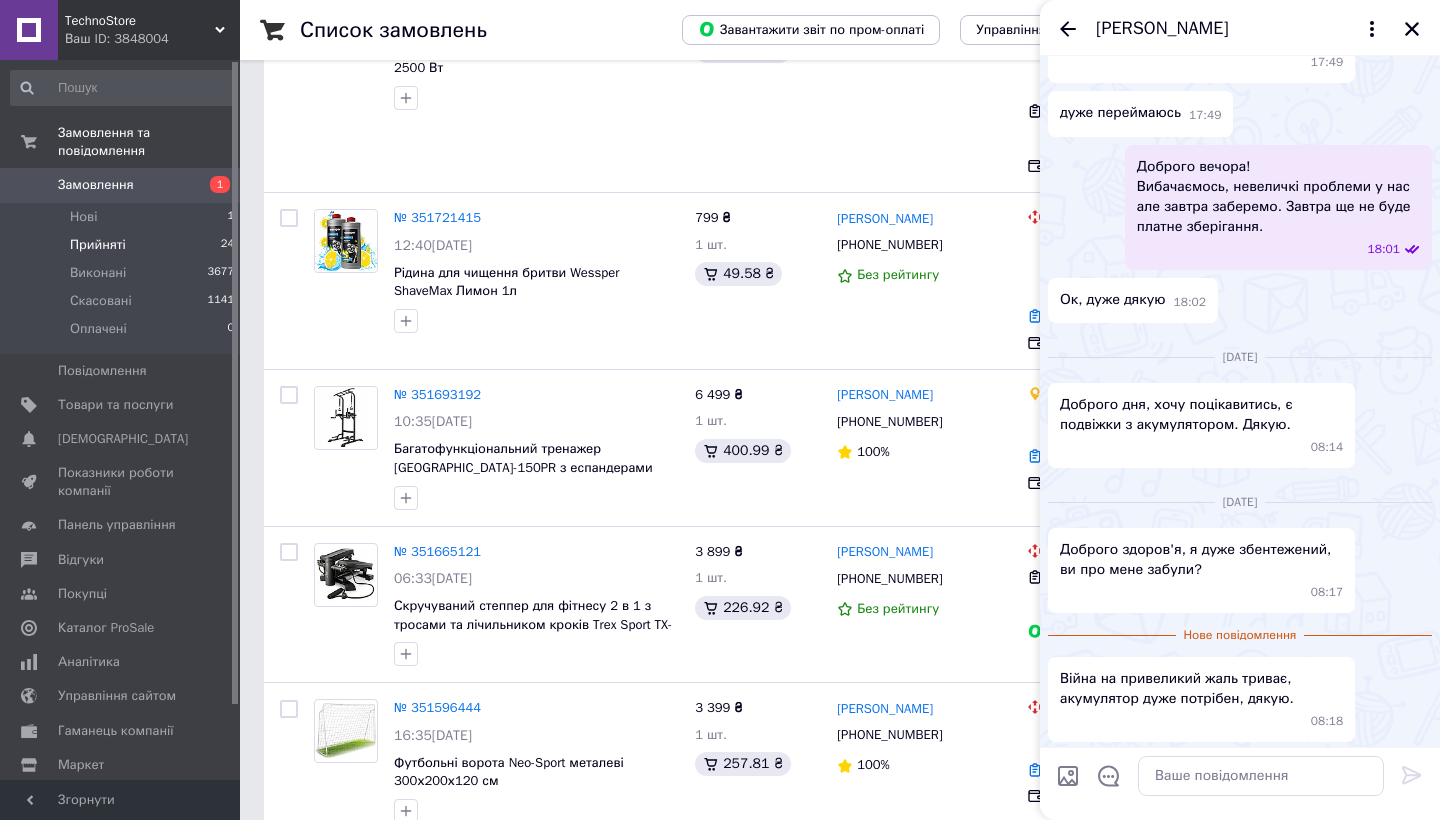 scroll, scrollTop: 2455, scrollLeft: 0, axis: vertical 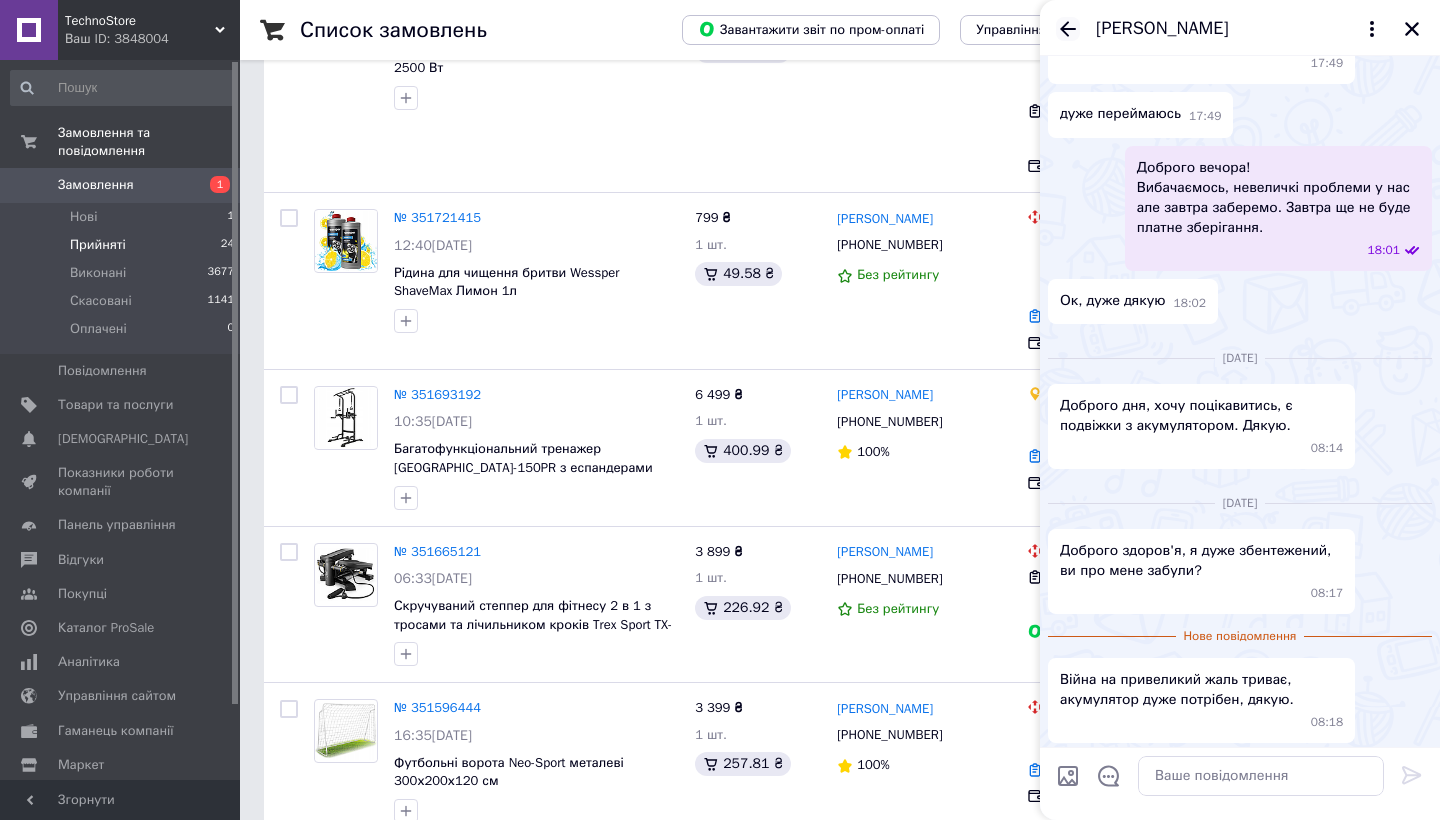 click 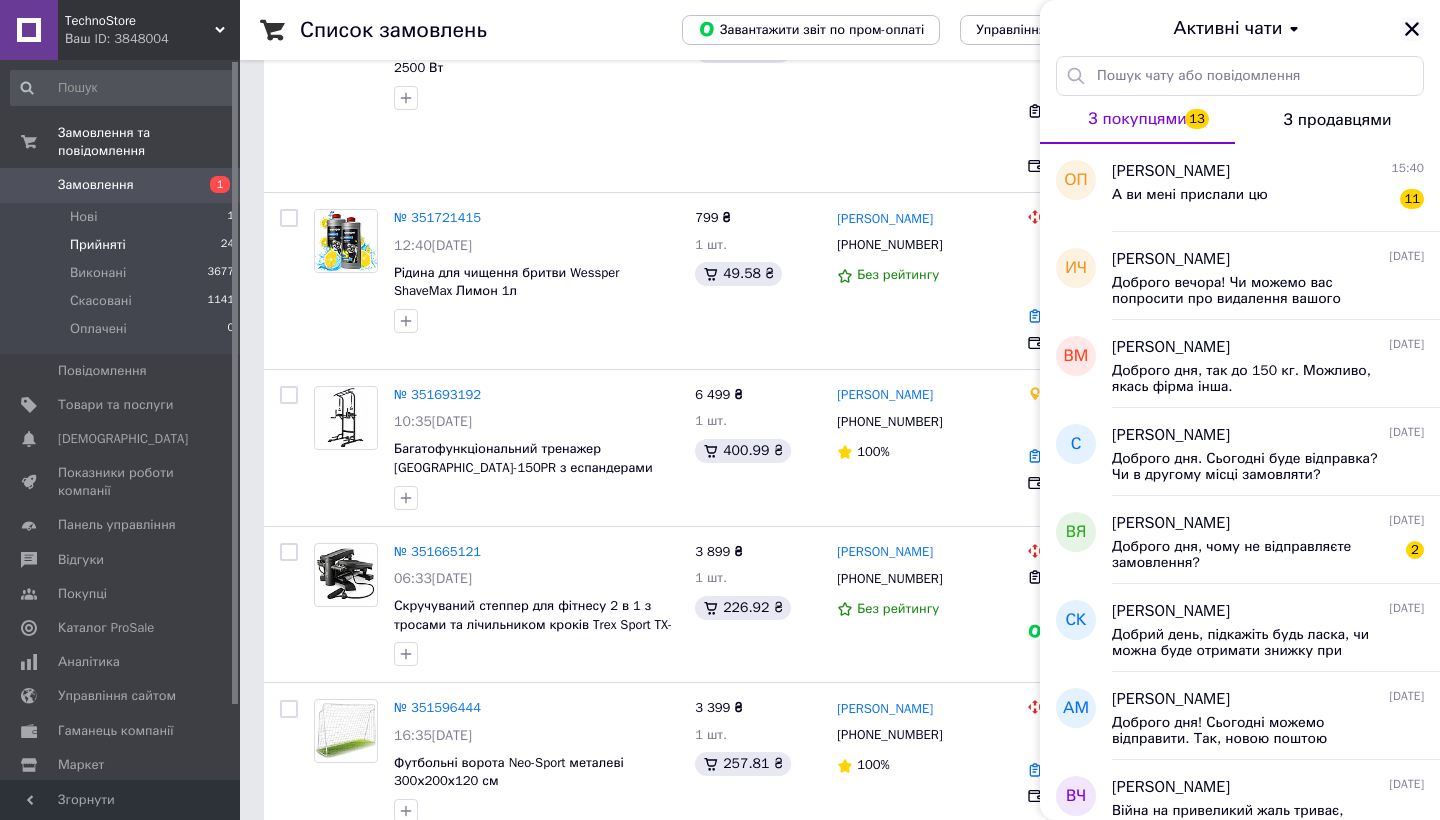click 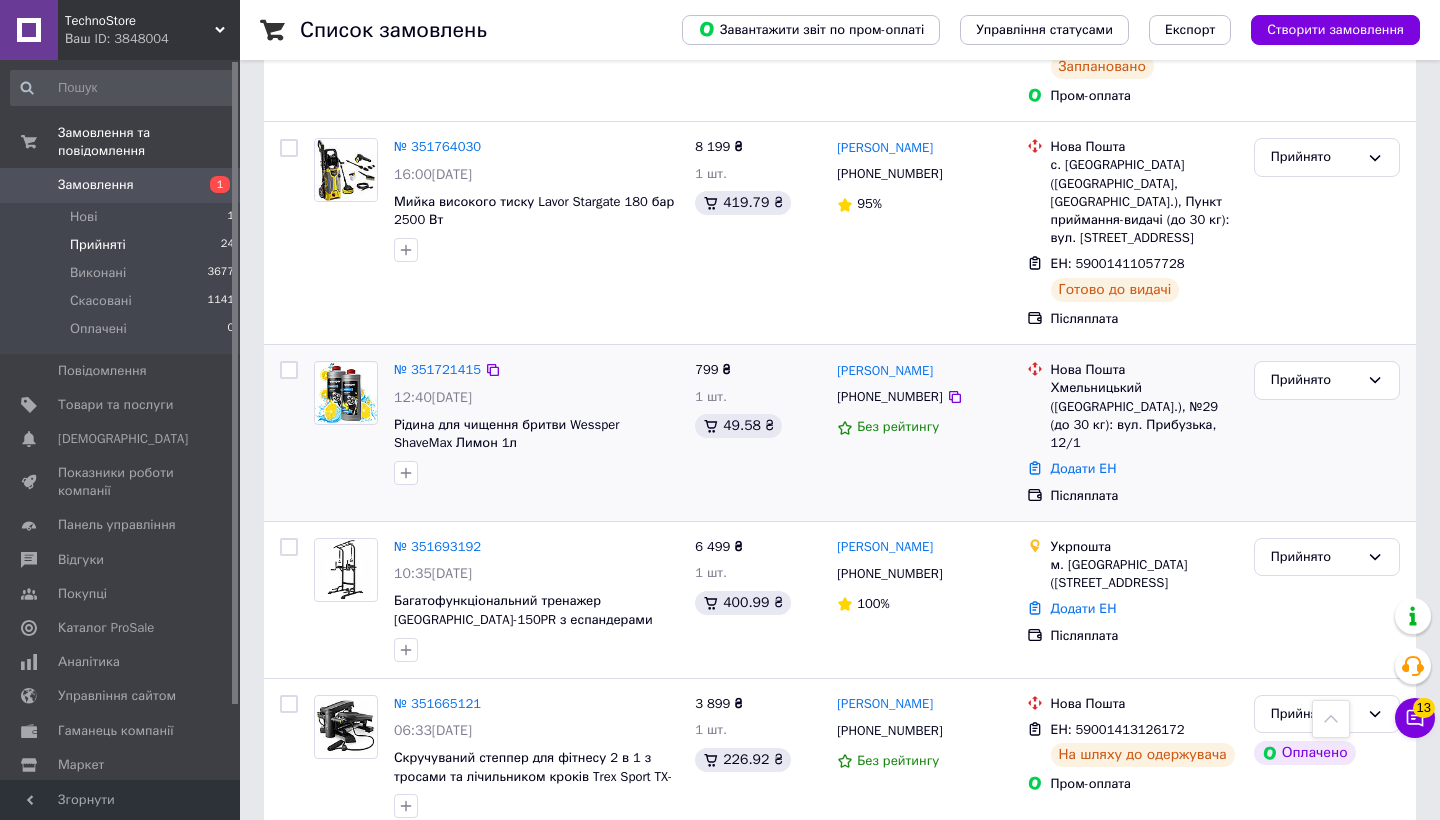 scroll, scrollTop: 3537, scrollLeft: 0, axis: vertical 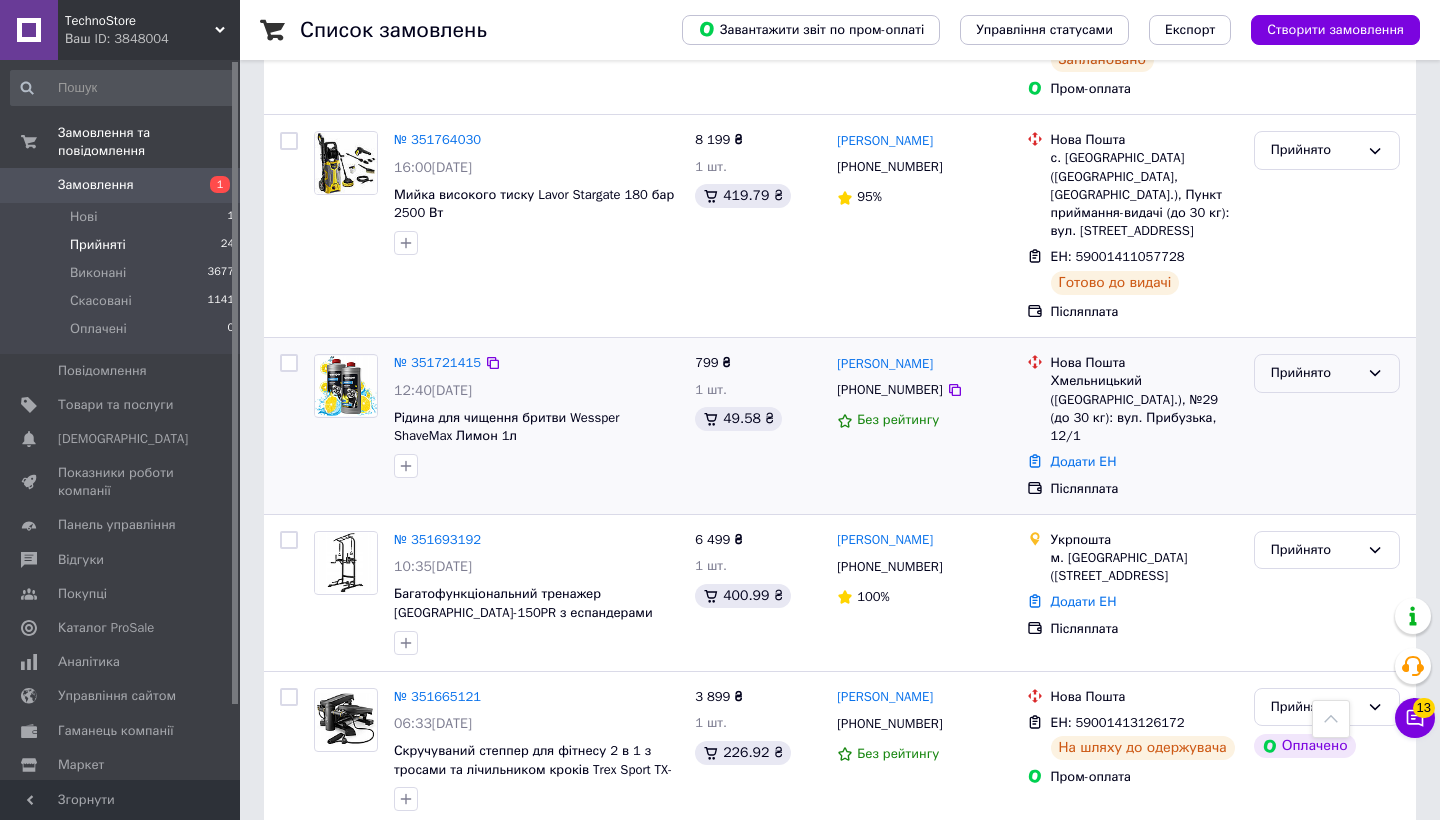 click on "Прийнято" at bounding box center [1315, 373] 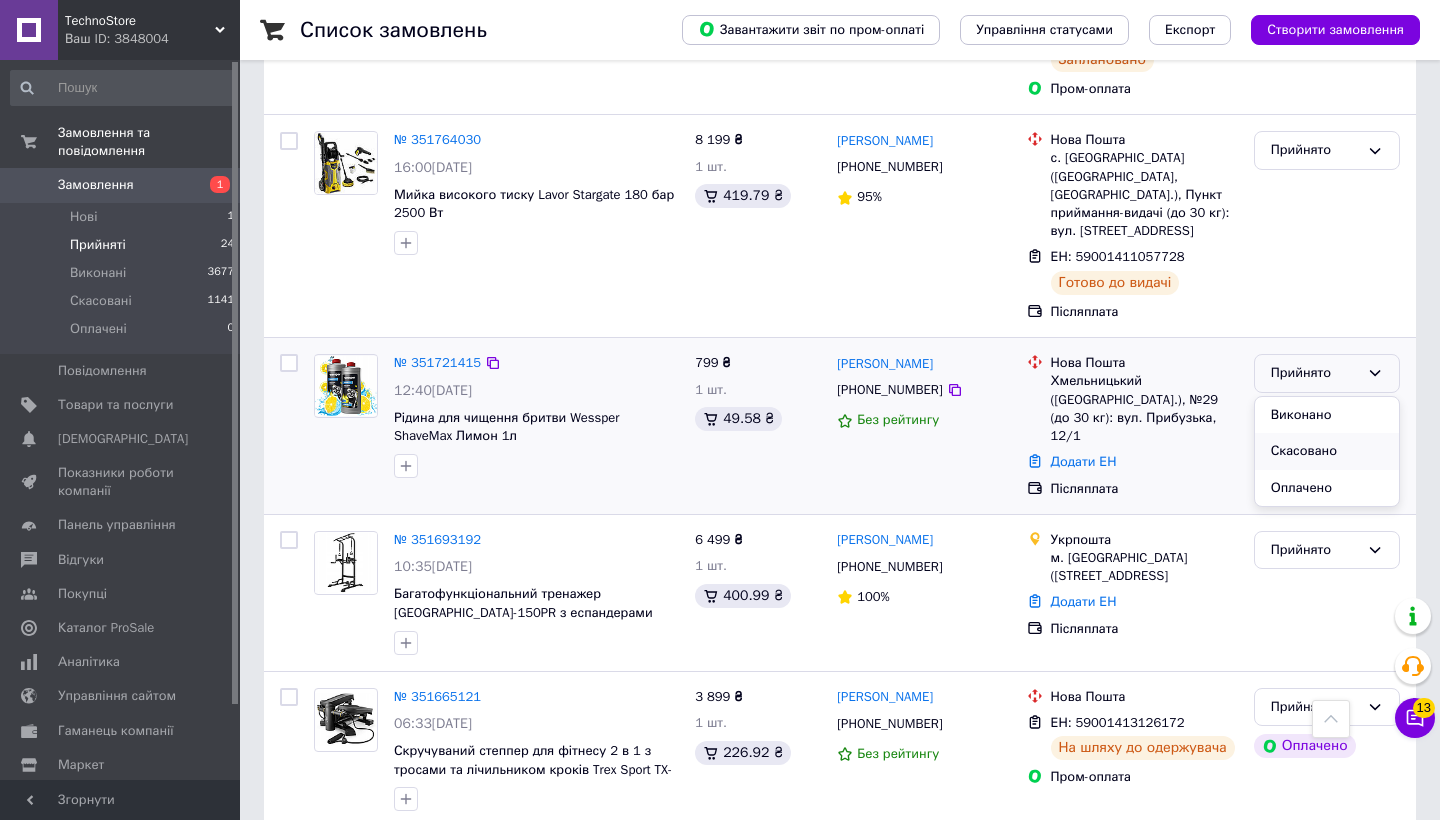 click on "Скасовано" at bounding box center [1327, 451] 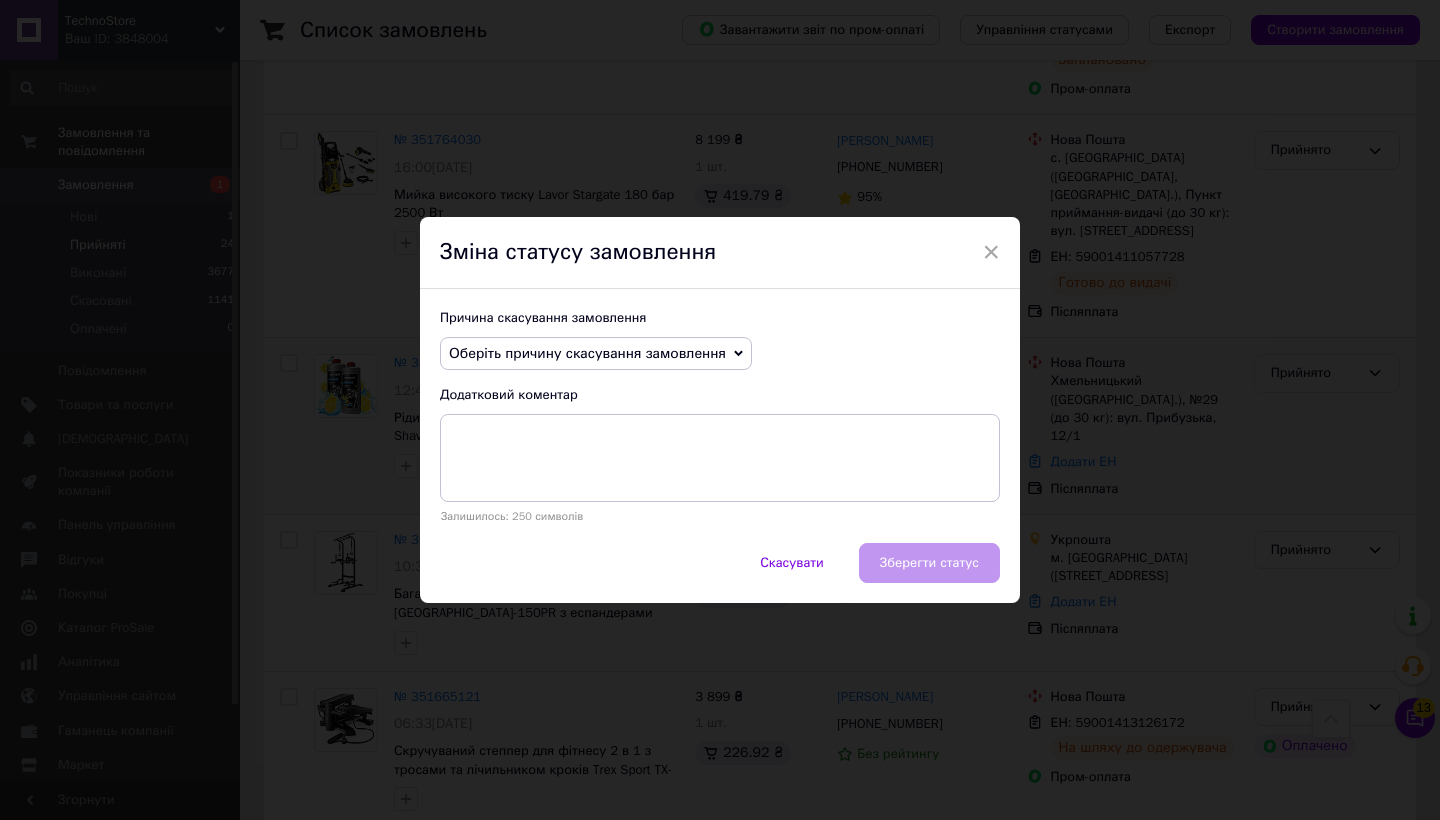 click on "Оберіть причину скасування замовлення" at bounding box center (596, 354) 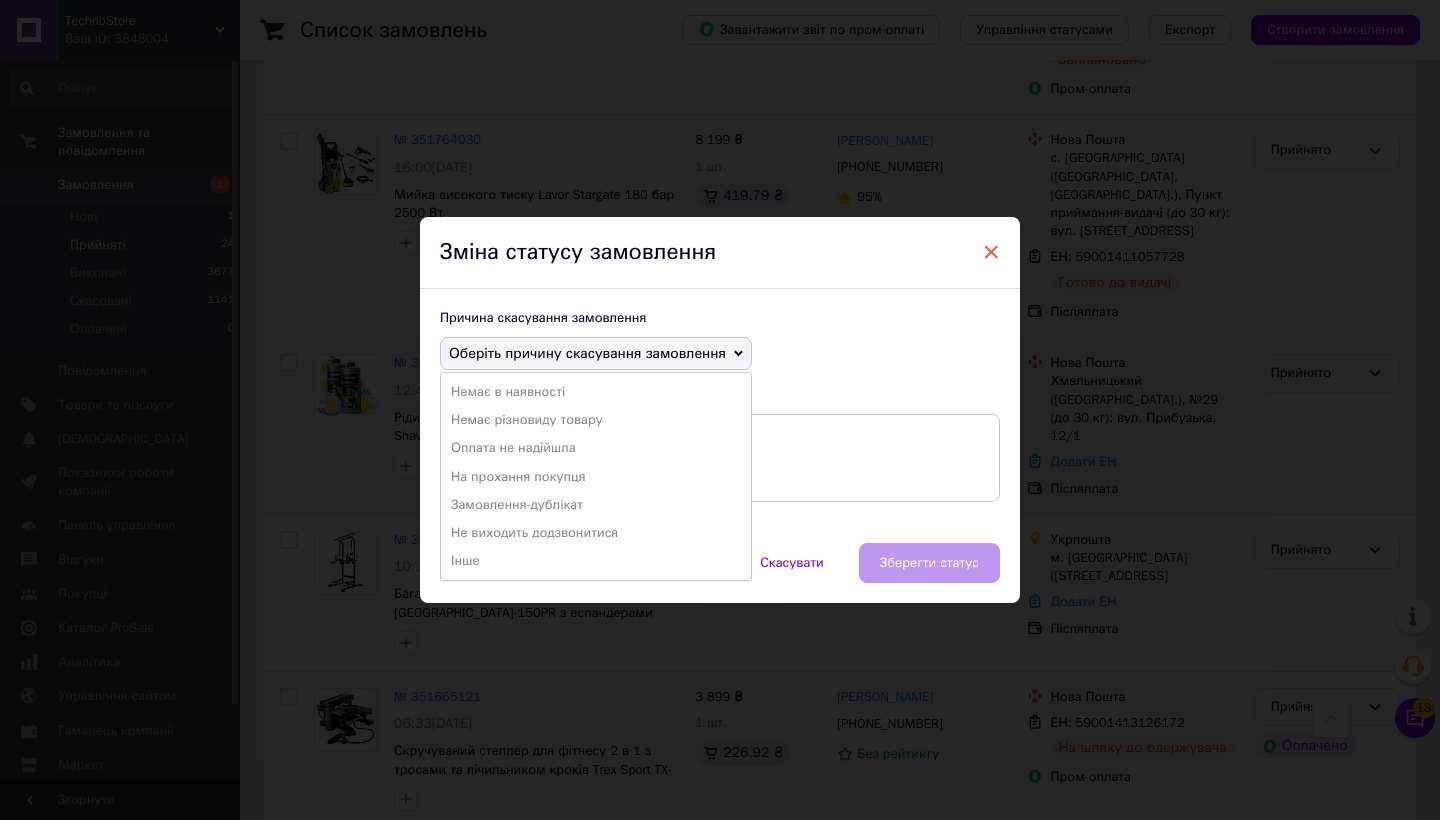 click on "×" at bounding box center (991, 252) 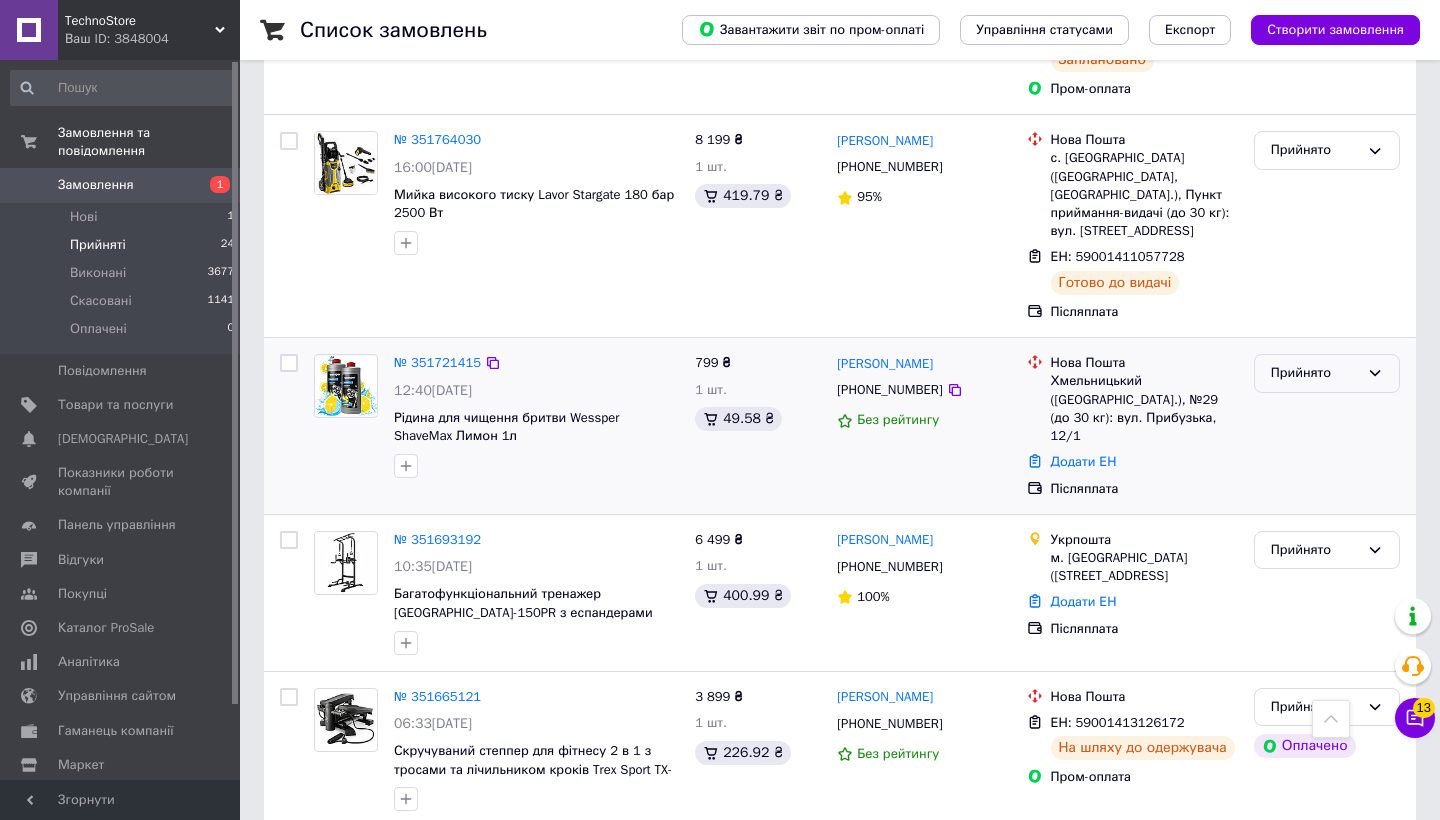 click on "Прийнято" at bounding box center (1315, 373) 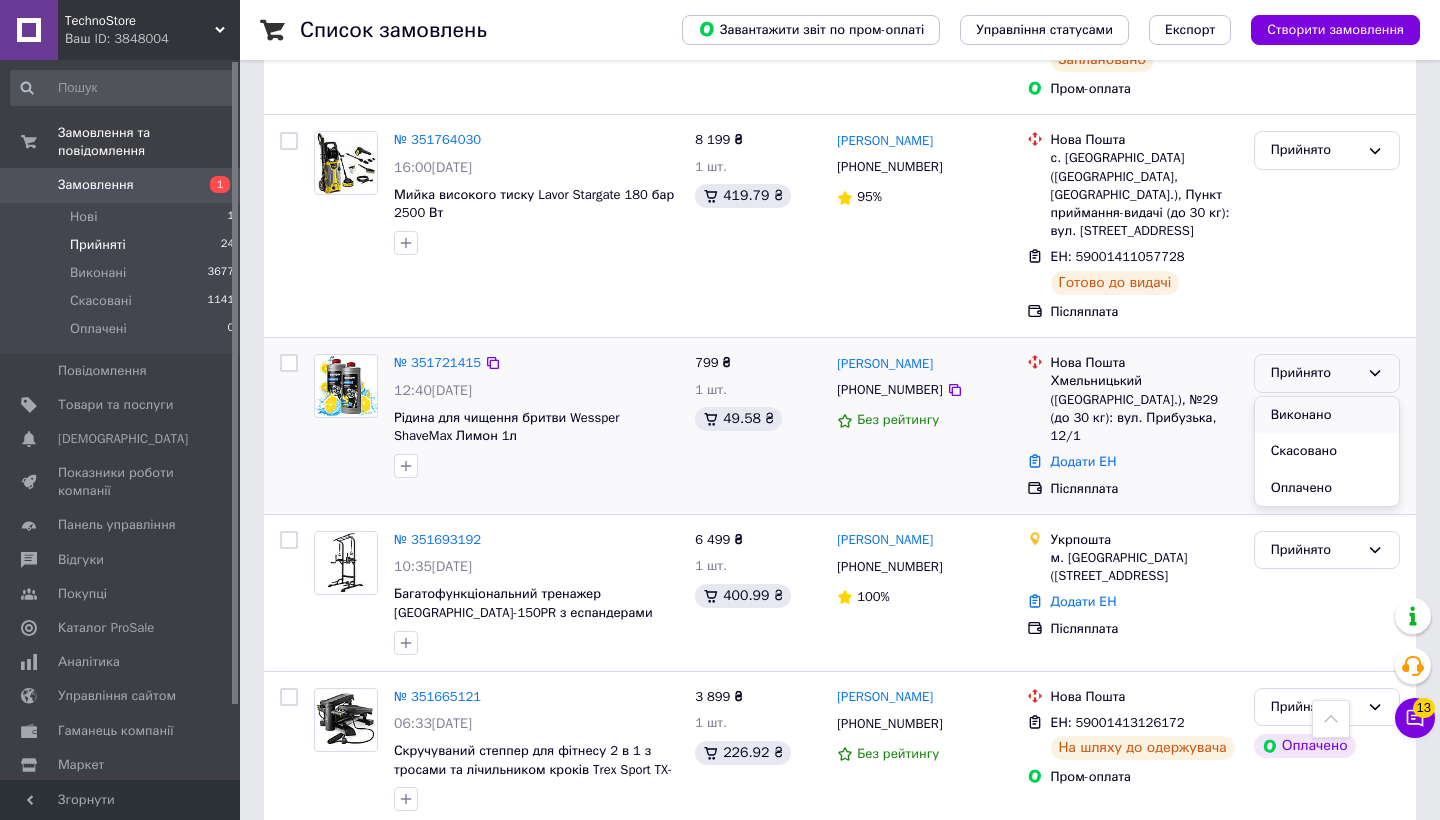 click on "Виконано" at bounding box center [1327, 415] 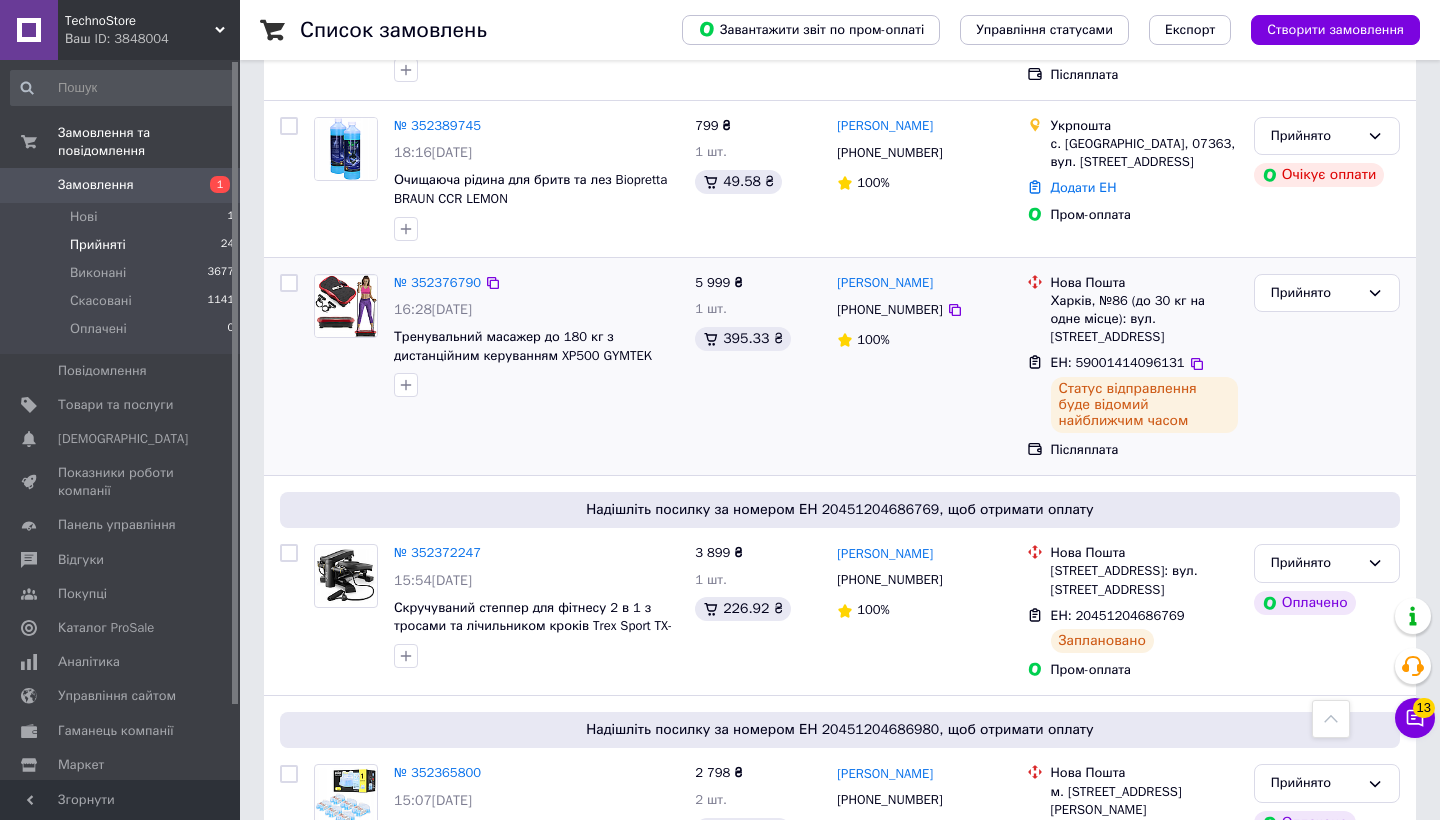 scroll, scrollTop: 615, scrollLeft: 0, axis: vertical 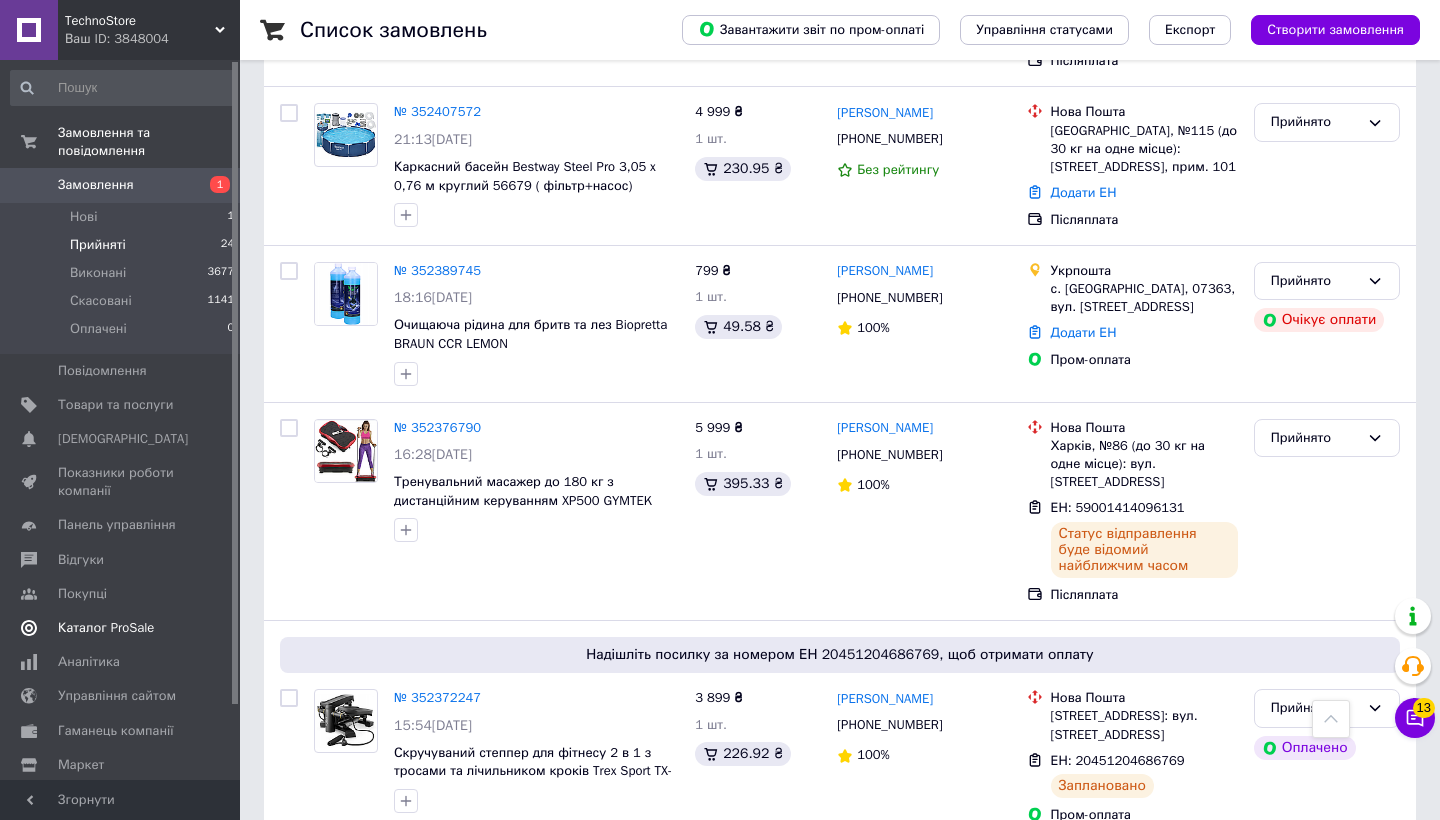click on "Каталог ProSale" at bounding box center [106, 628] 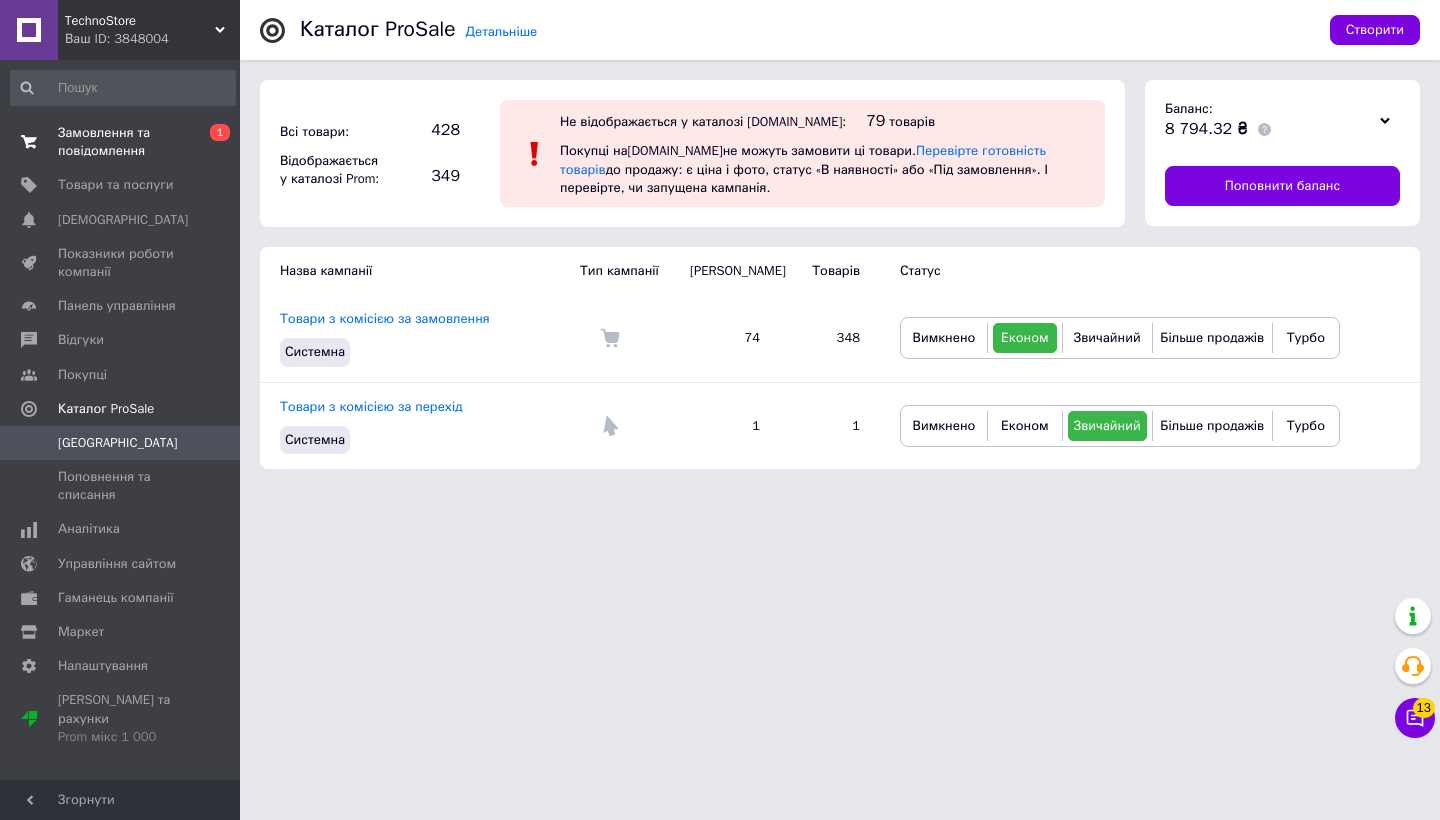 click on "Замовлення та повідомлення" at bounding box center [121, 142] 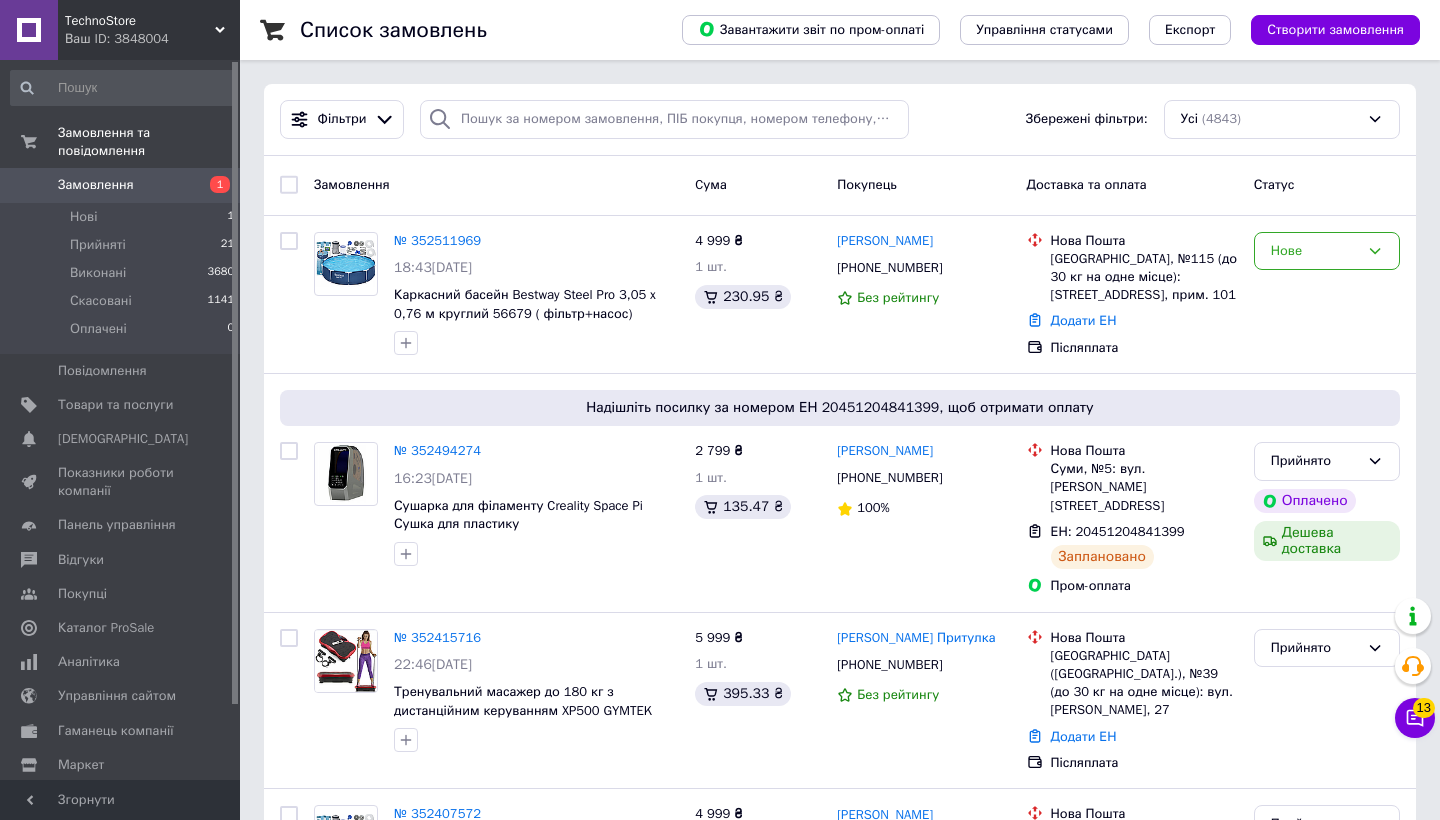 scroll, scrollTop: 0, scrollLeft: 0, axis: both 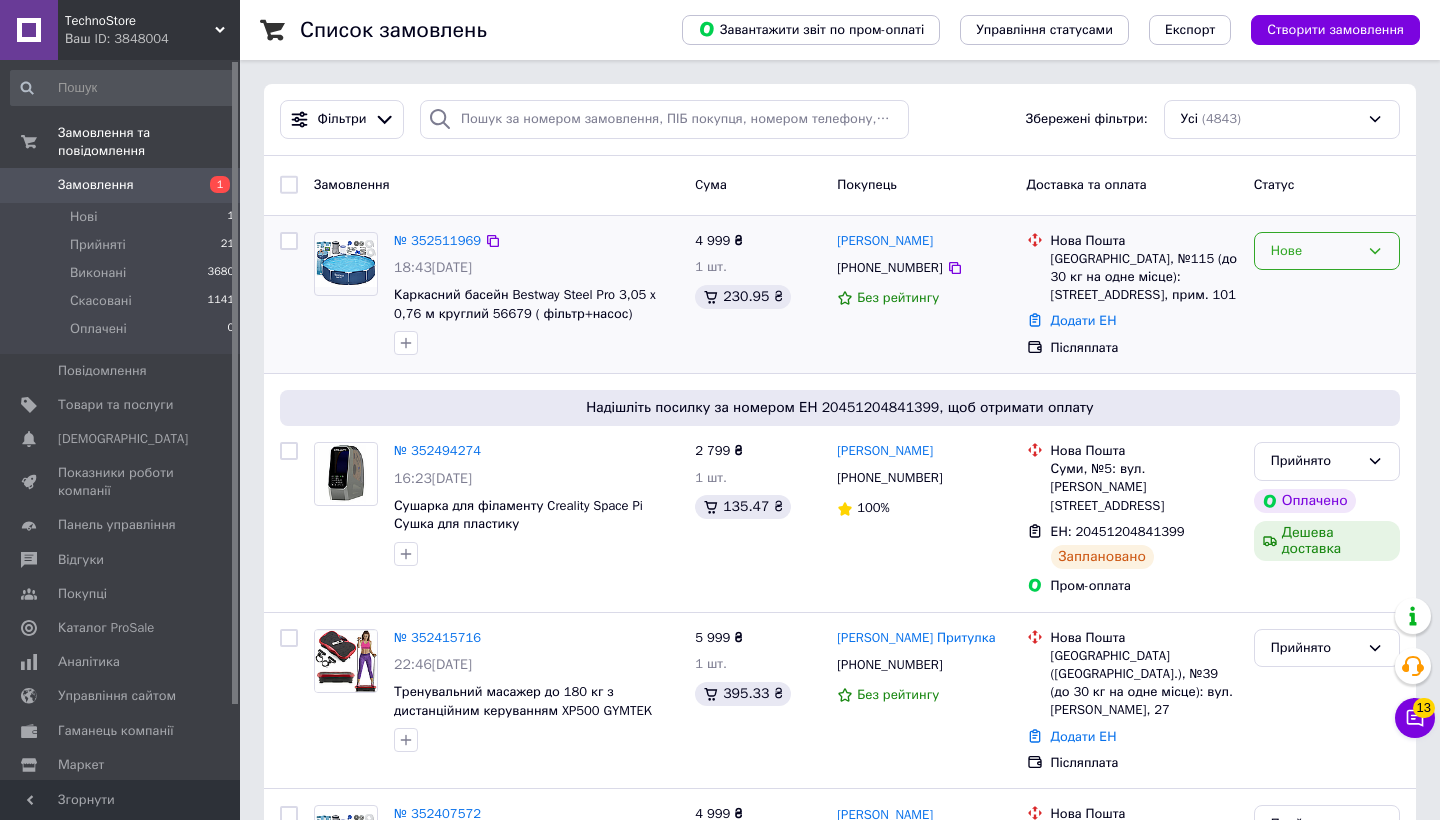 click on "Нове" at bounding box center (1315, 251) 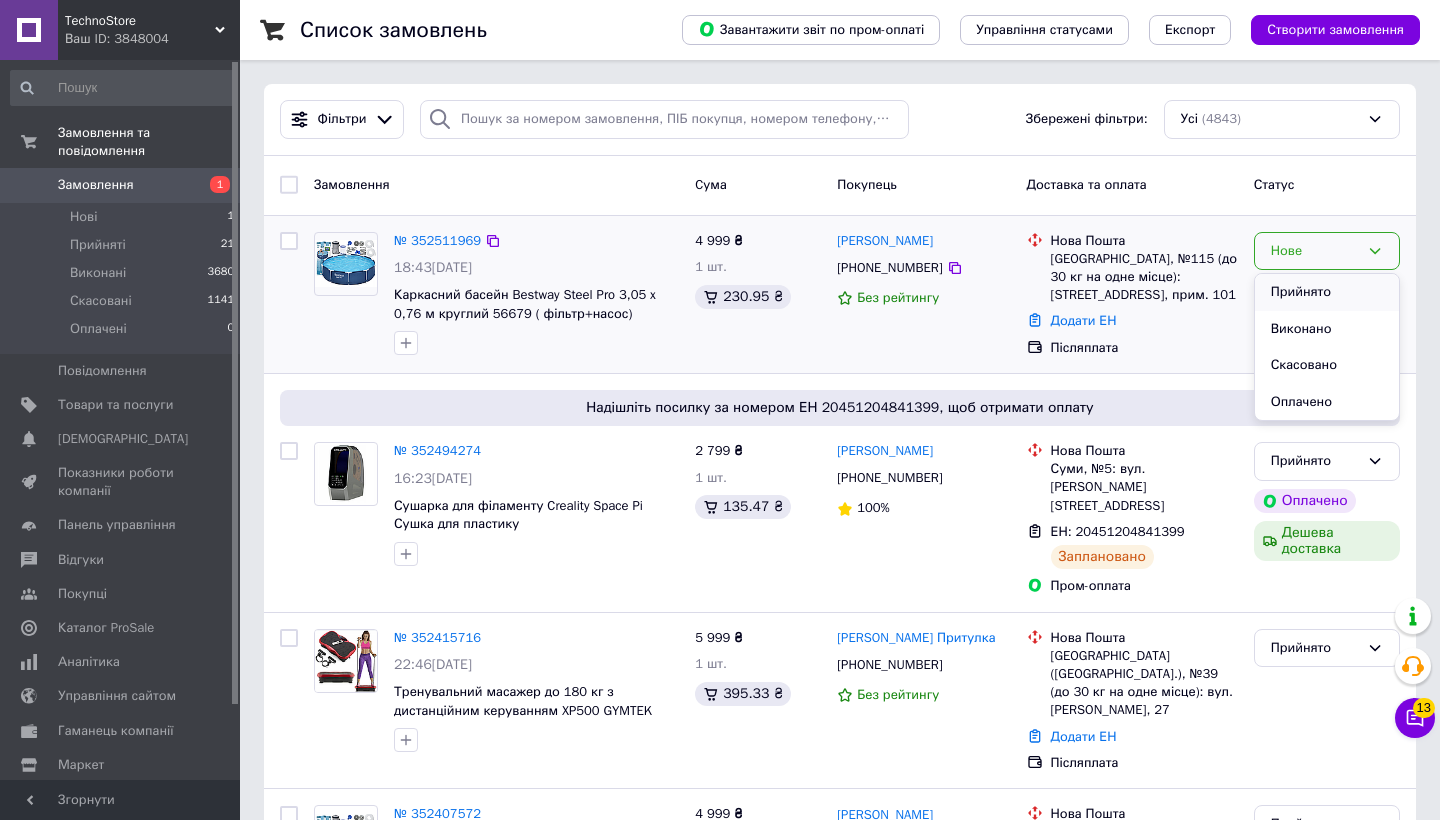 click on "Прийнято" at bounding box center (1327, 292) 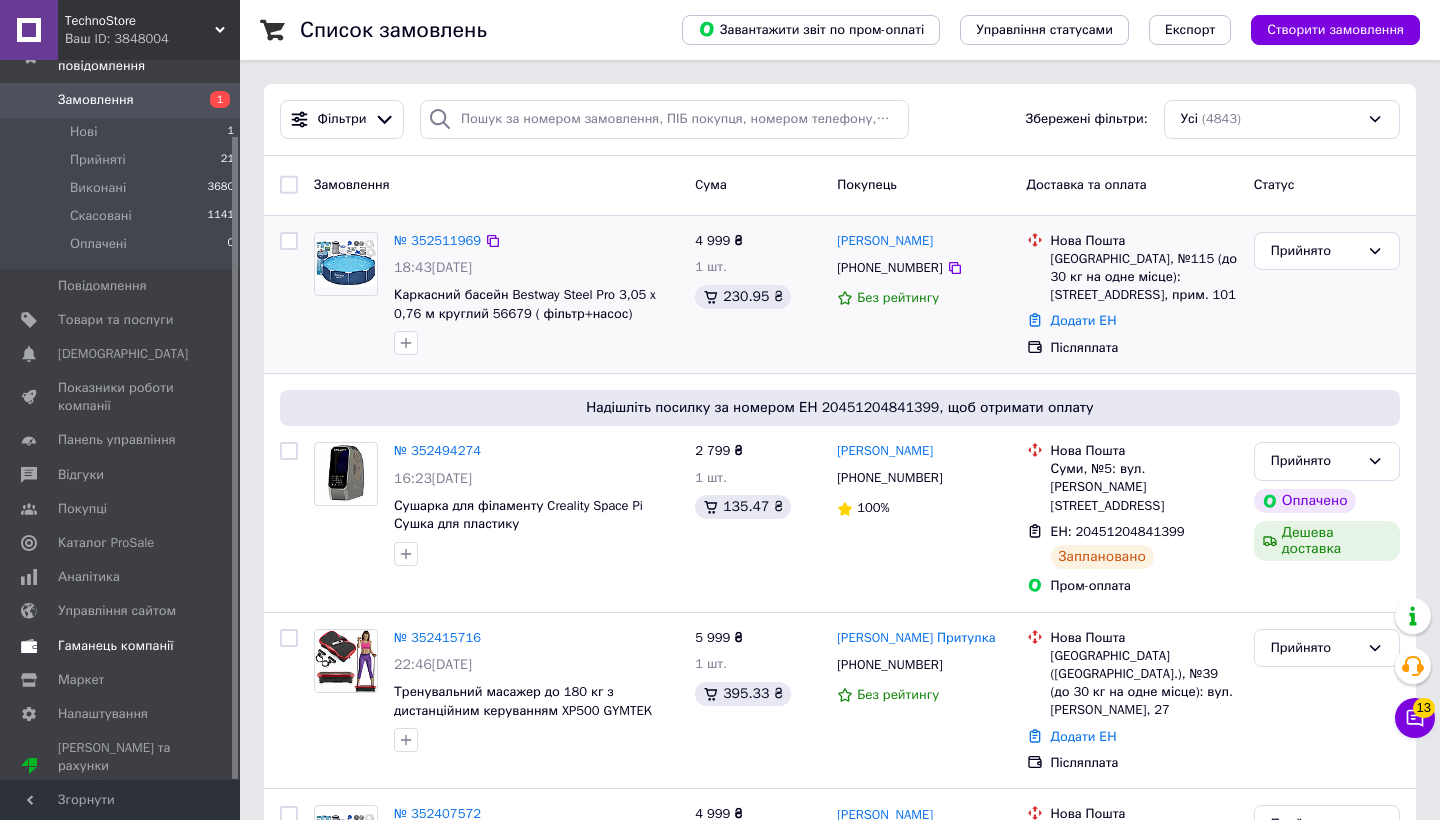 scroll, scrollTop: 84, scrollLeft: 0, axis: vertical 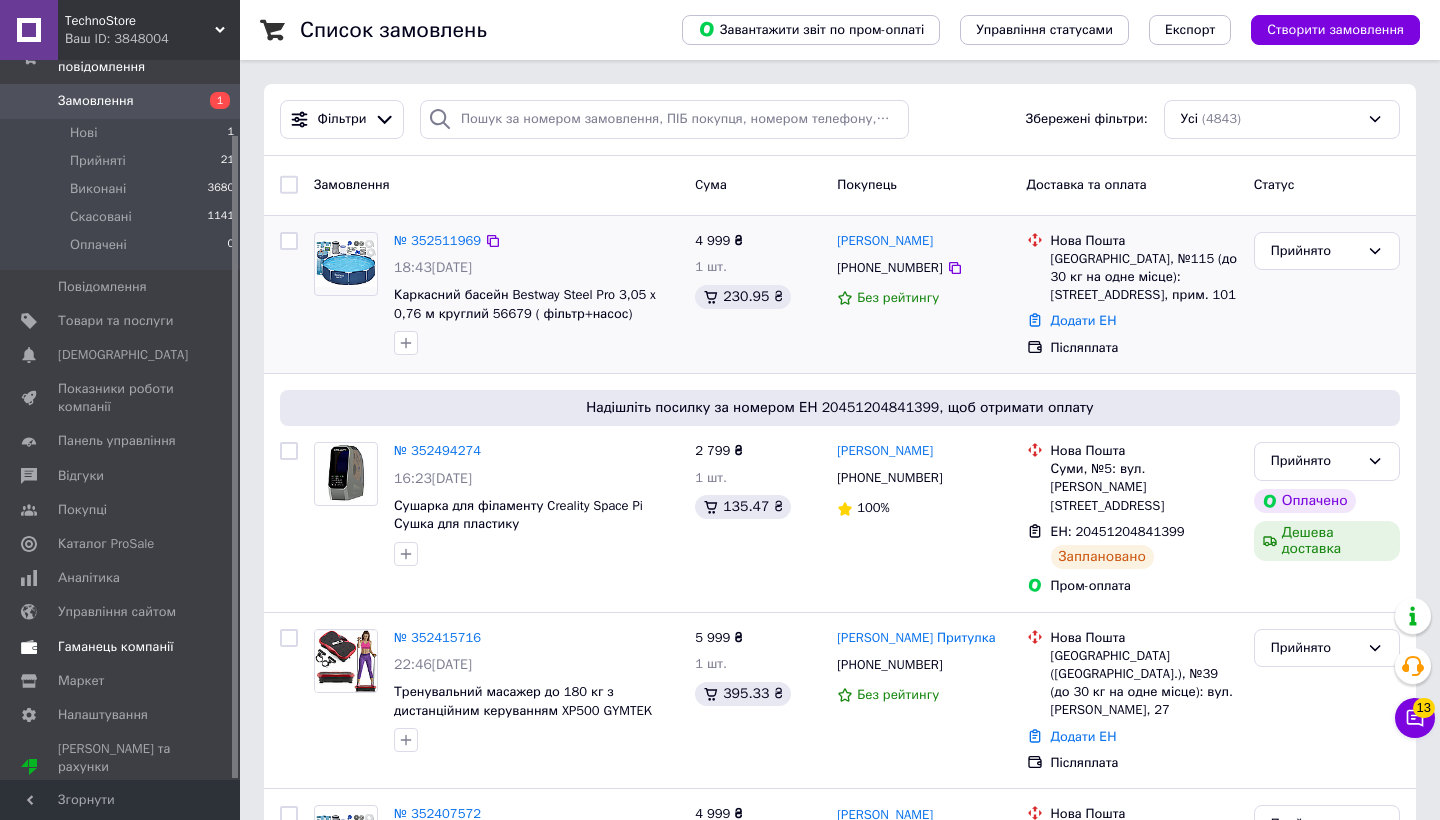 click on "Гаманець компанії" at bounding box center [116, 647] 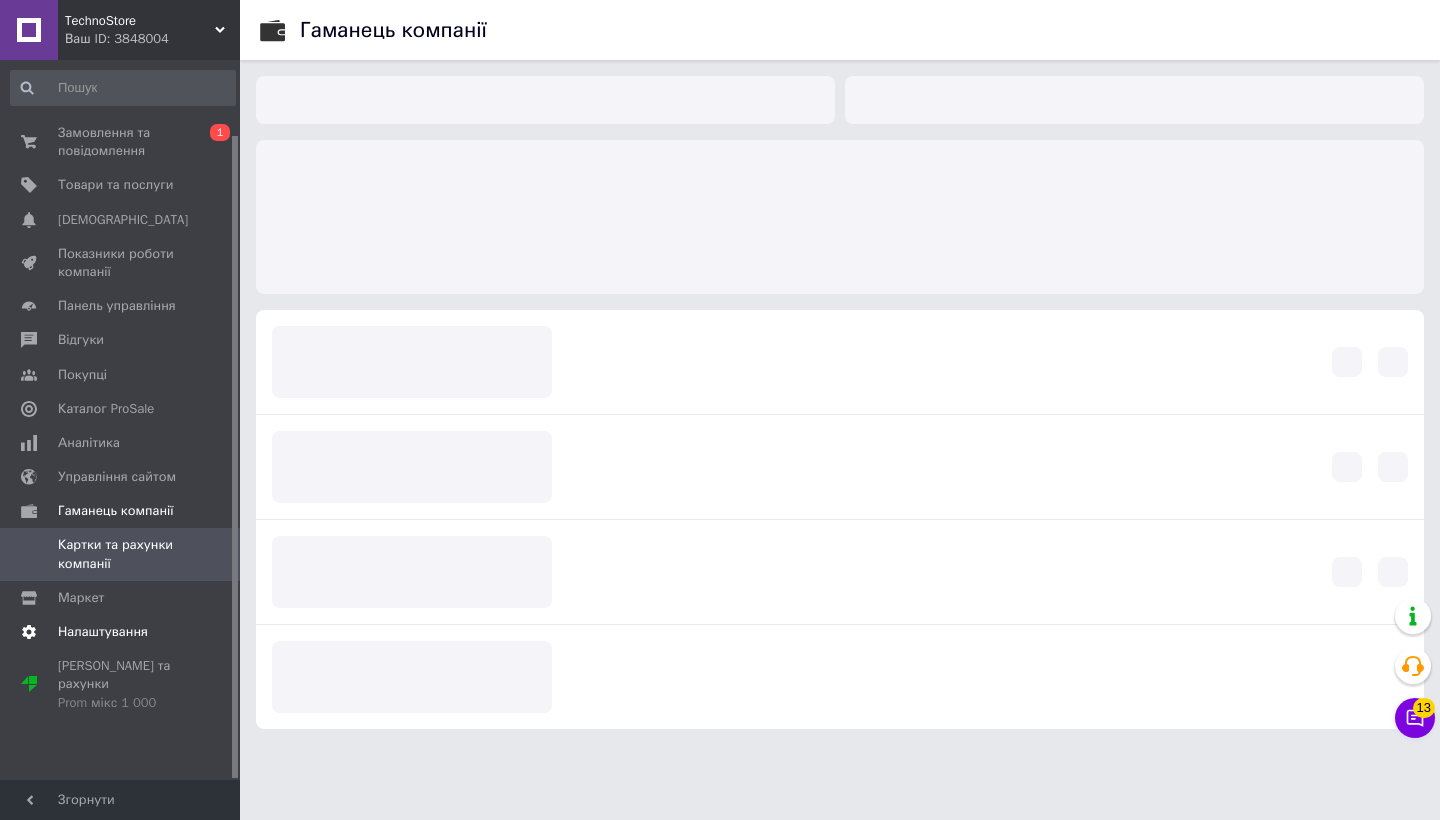 scroll, scrollTop: 0, scrollLeft: 0, axis: both 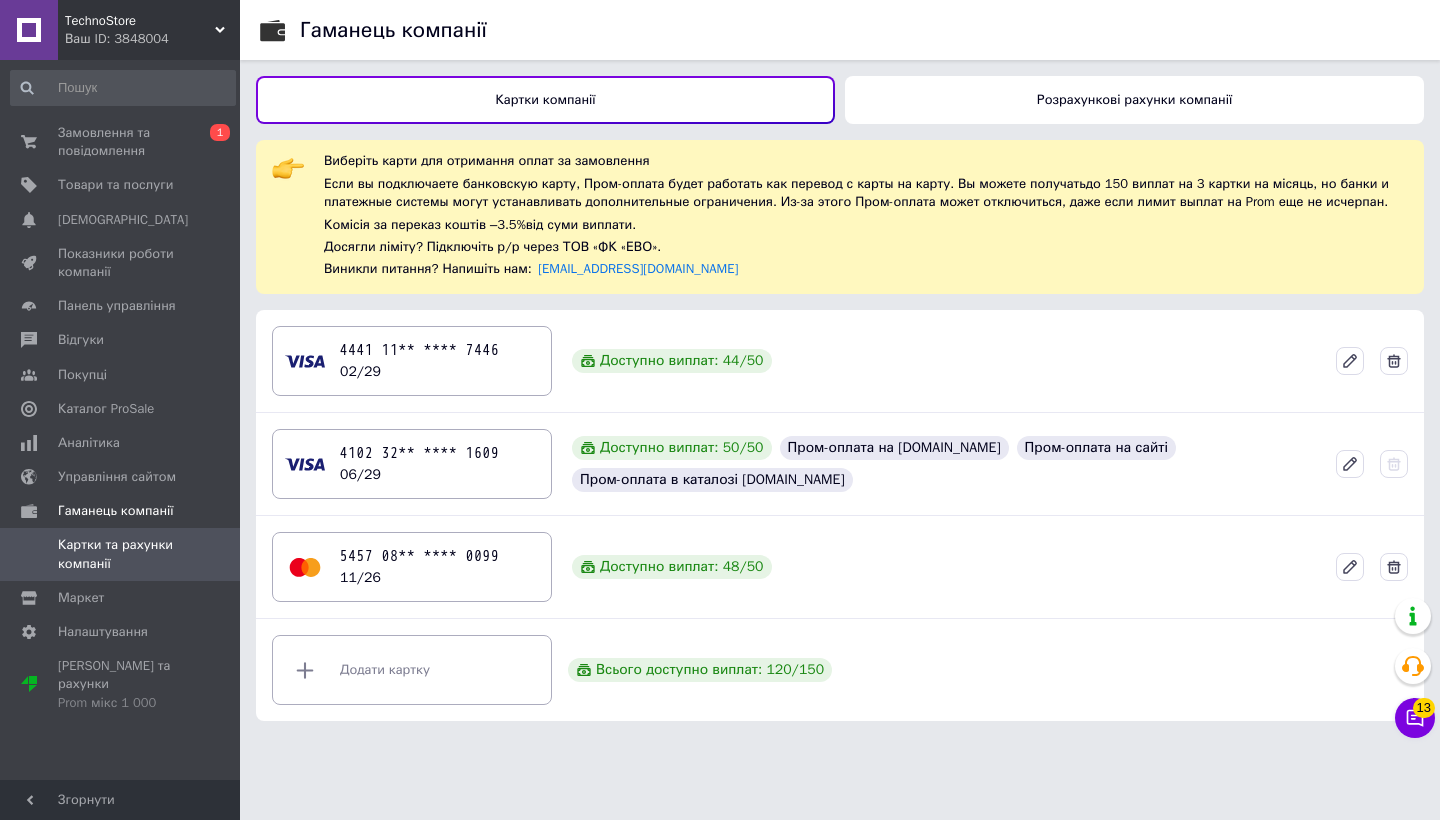 click on "Розрахункові рахунки компанії" at bounding box center [1134, 100] 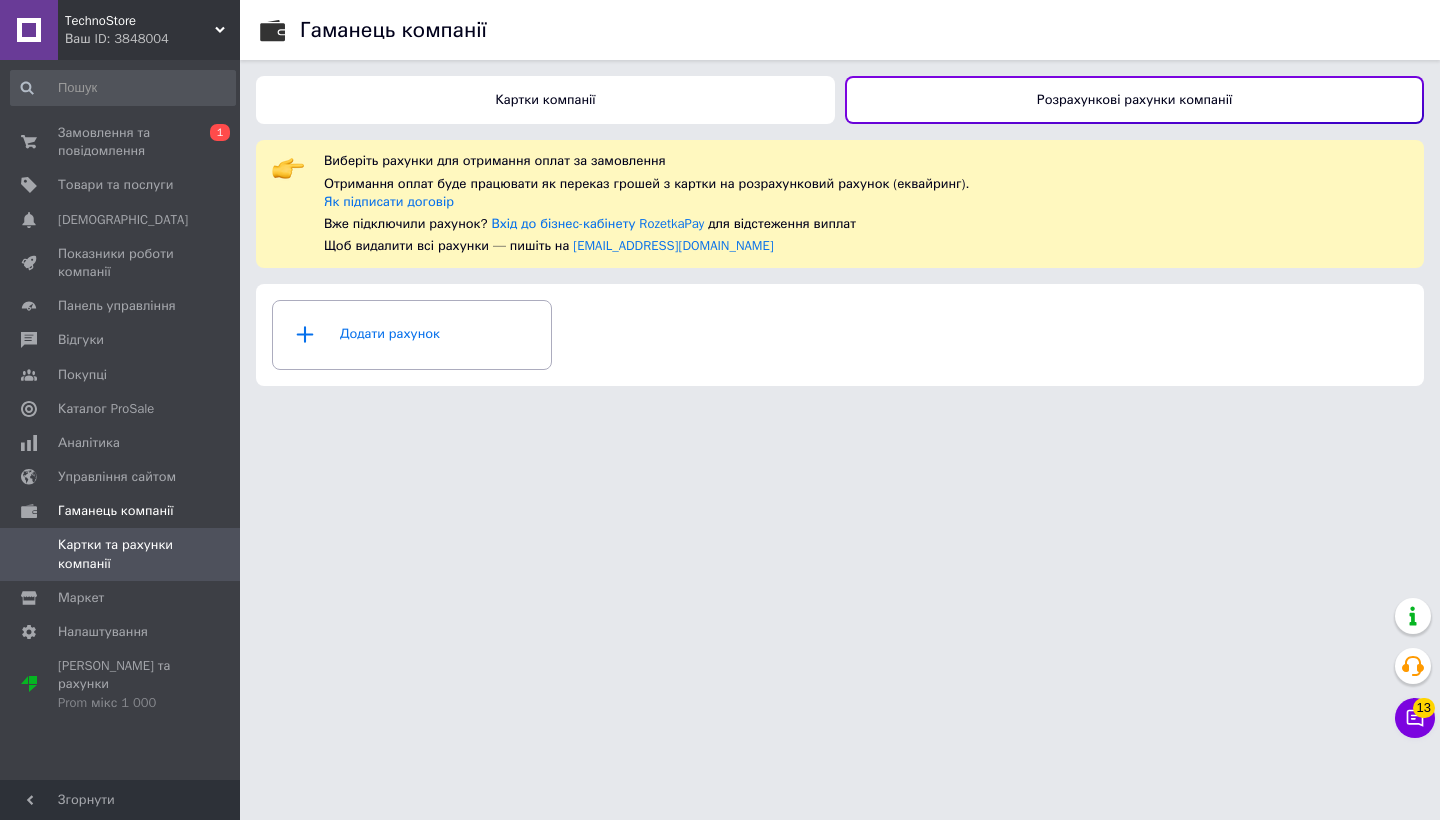 click on "Картки компанії" at bounding box center (545, 100) 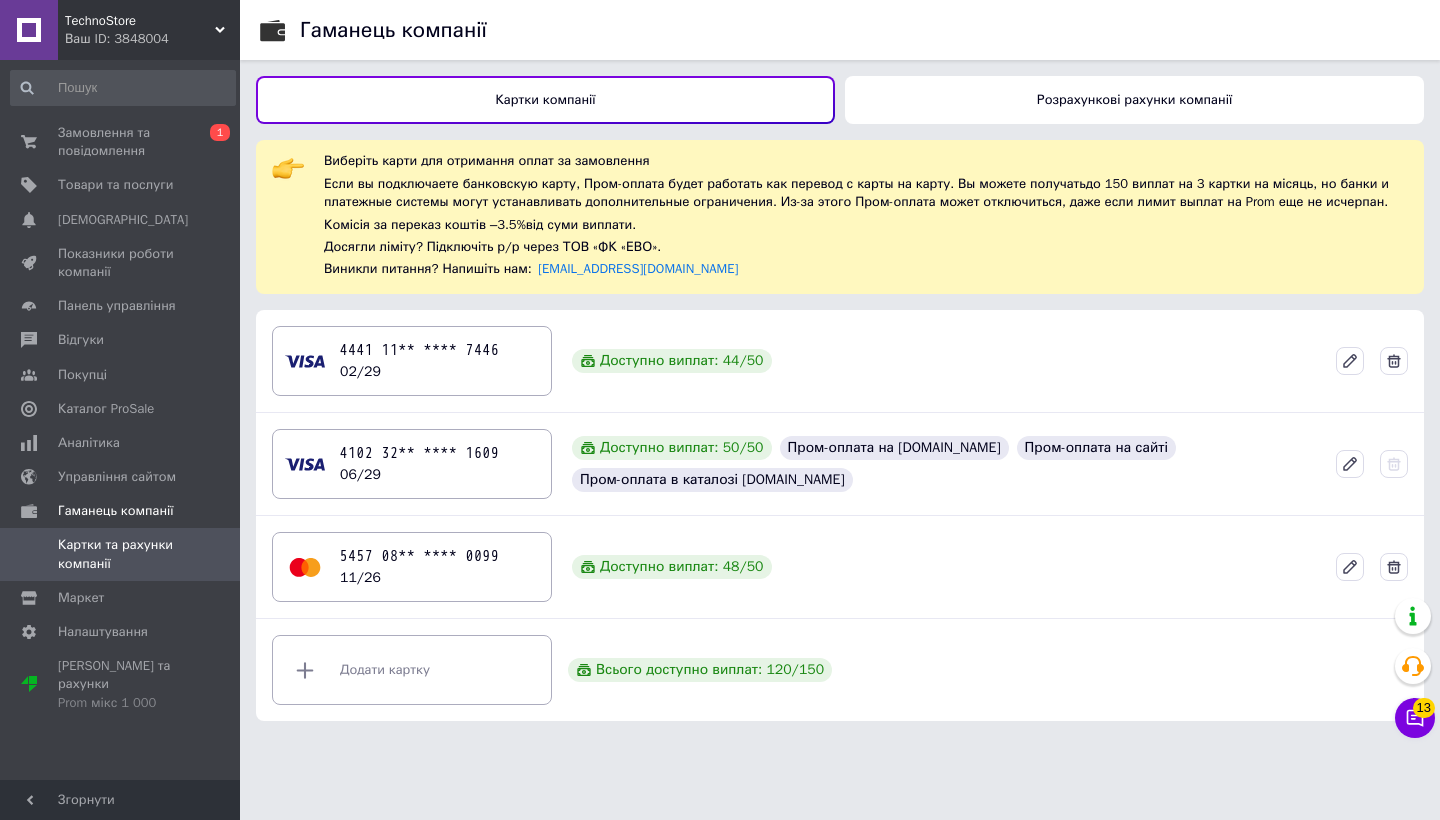 click on "Розрахункові рахунки компанії" at bounding box center (1134, 100) 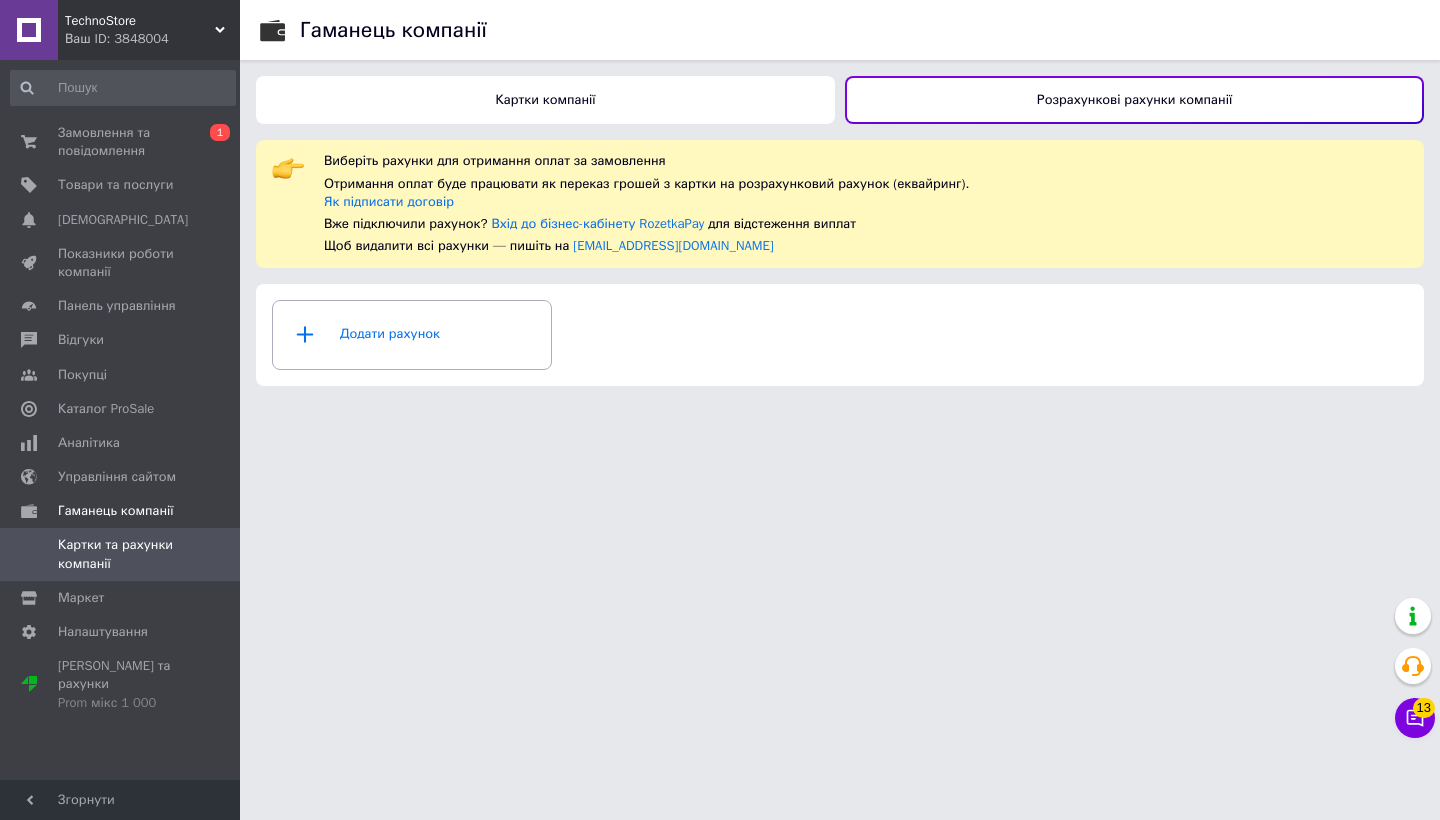 click on "Картки компанії" at bounding box center [545, 100] 